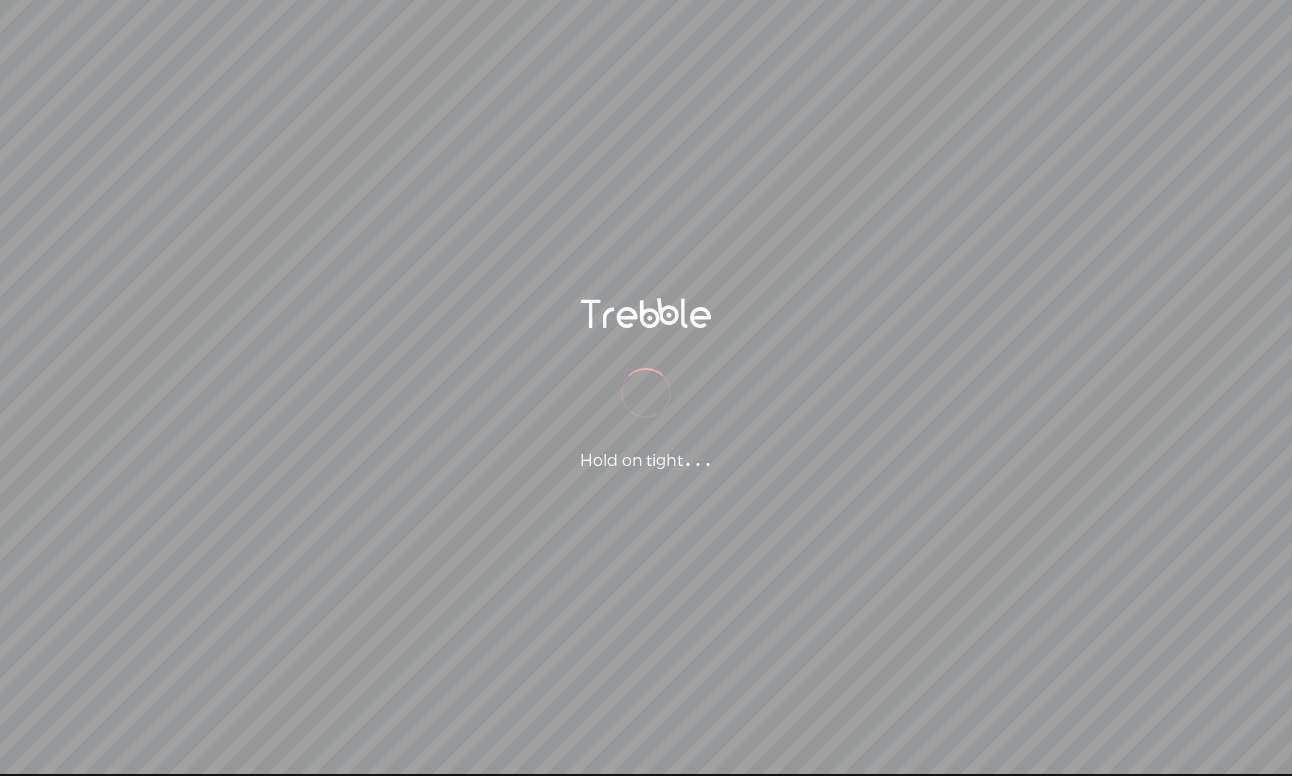scroll, scrollTop: 0, scrollLeft: 0, axis: both 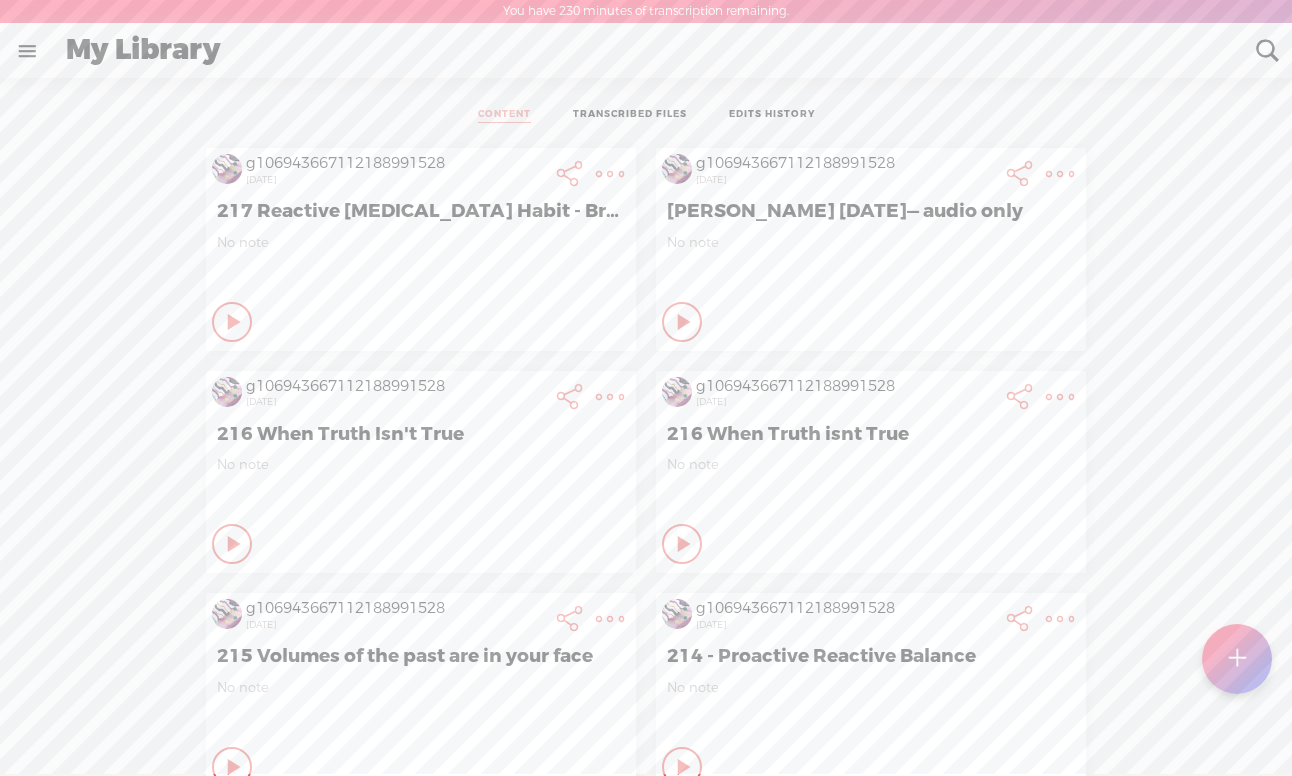 click at bounding box center (1236, 659) 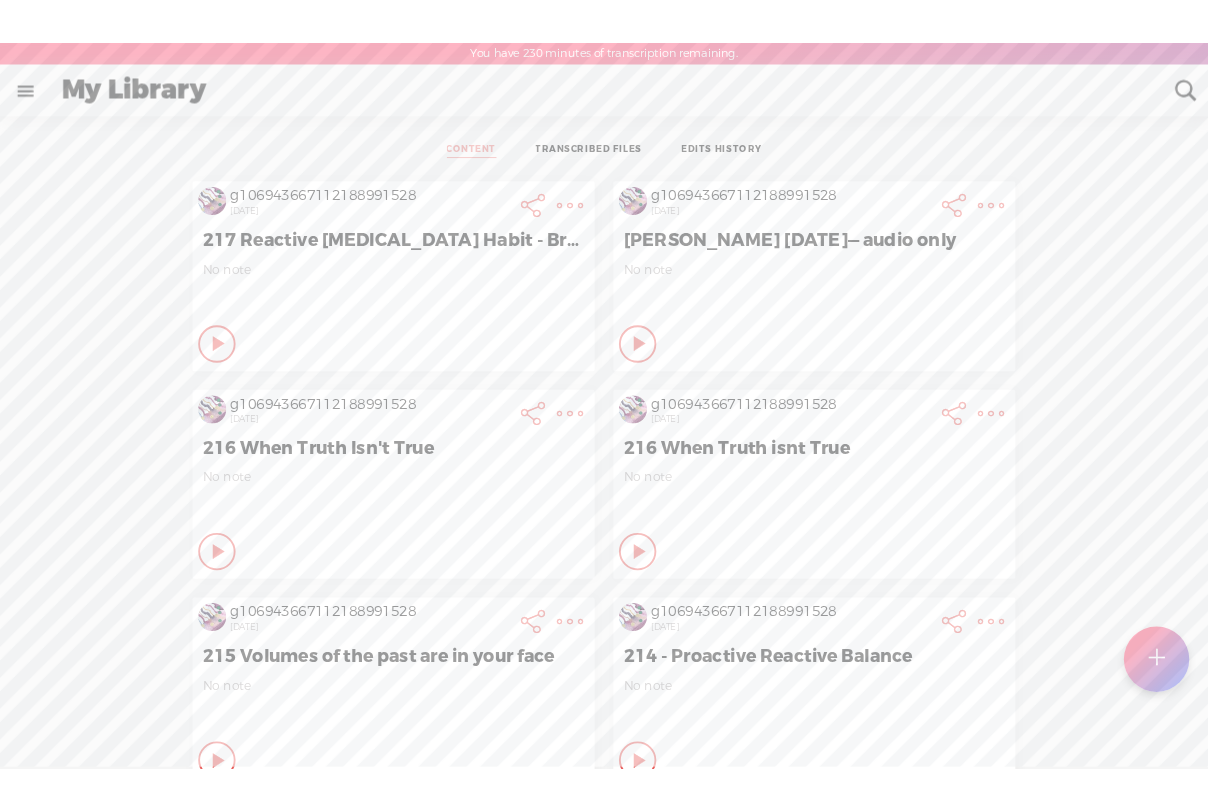 scroll, scrollTop: 1, scrollLeft: 0, axis: vertical 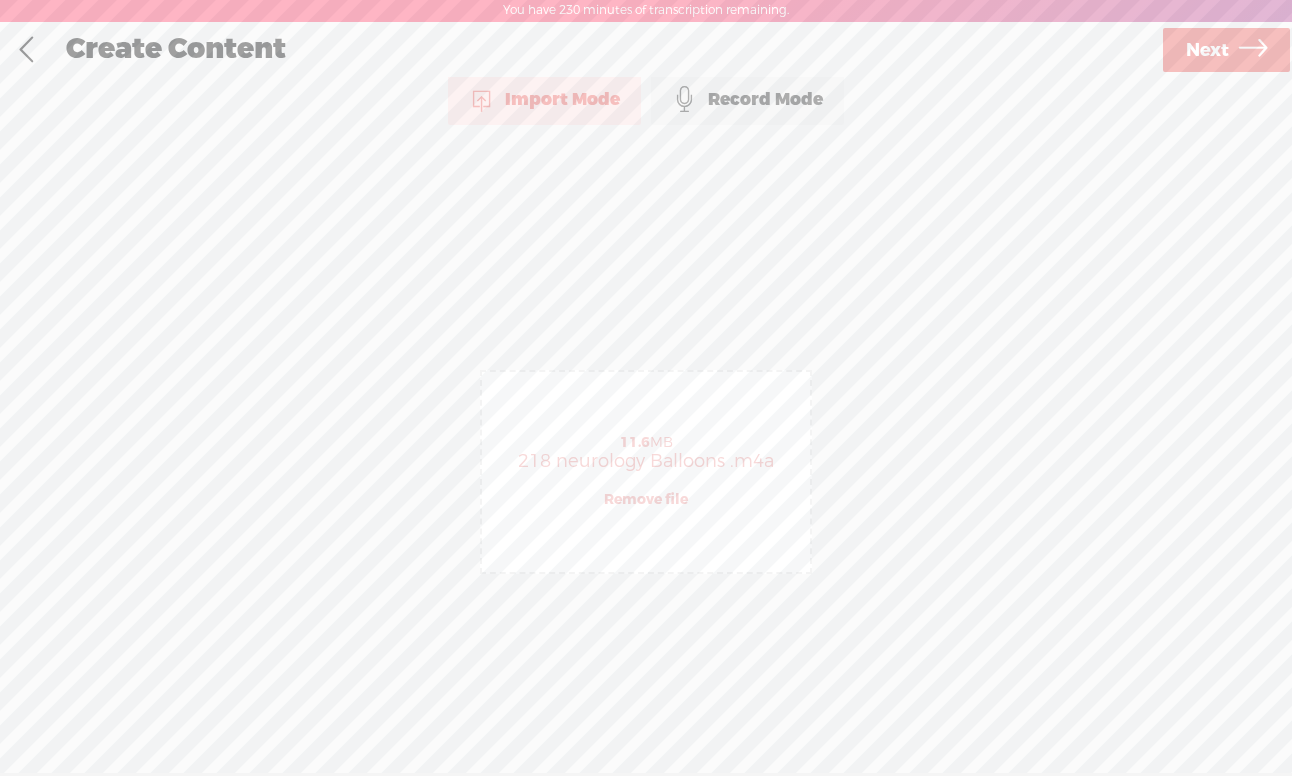 click on "Next" at bounding box center (1207, 50) 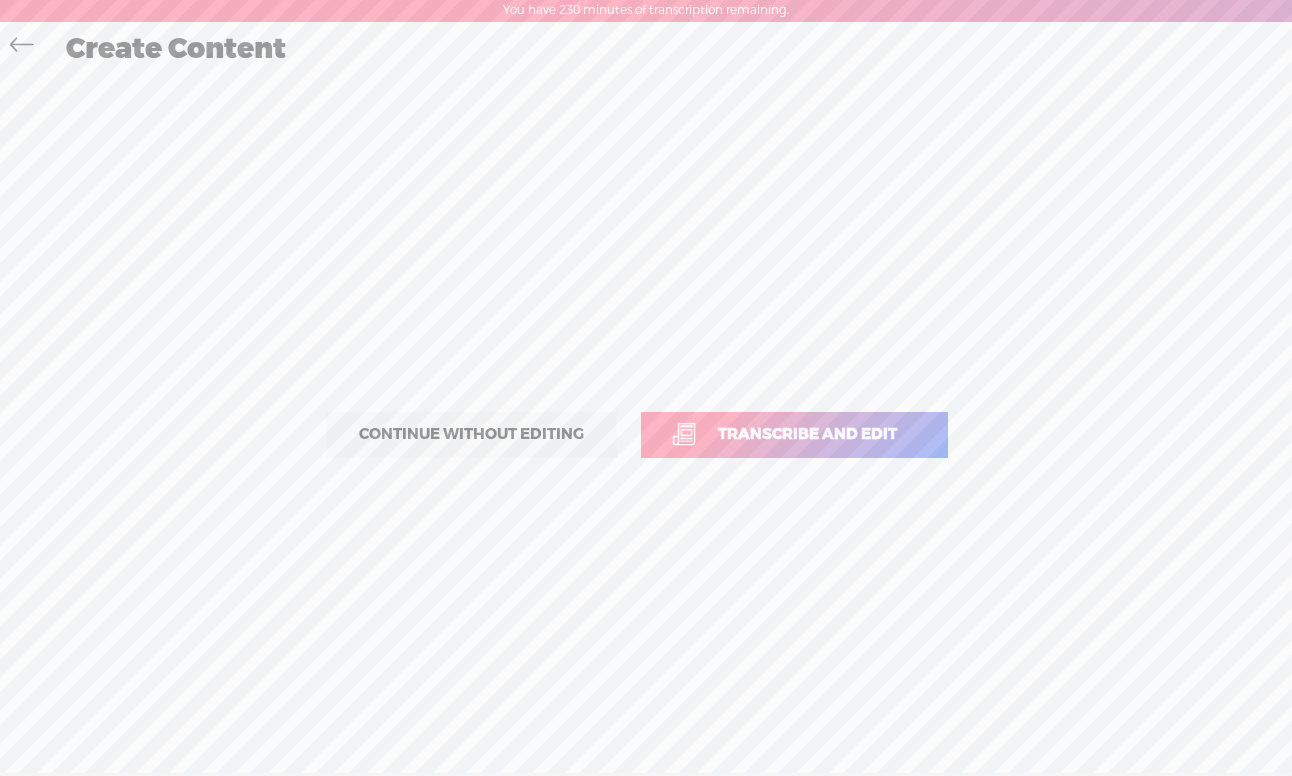 click on "Transcribe and edit" at bounding box center (794, 435) 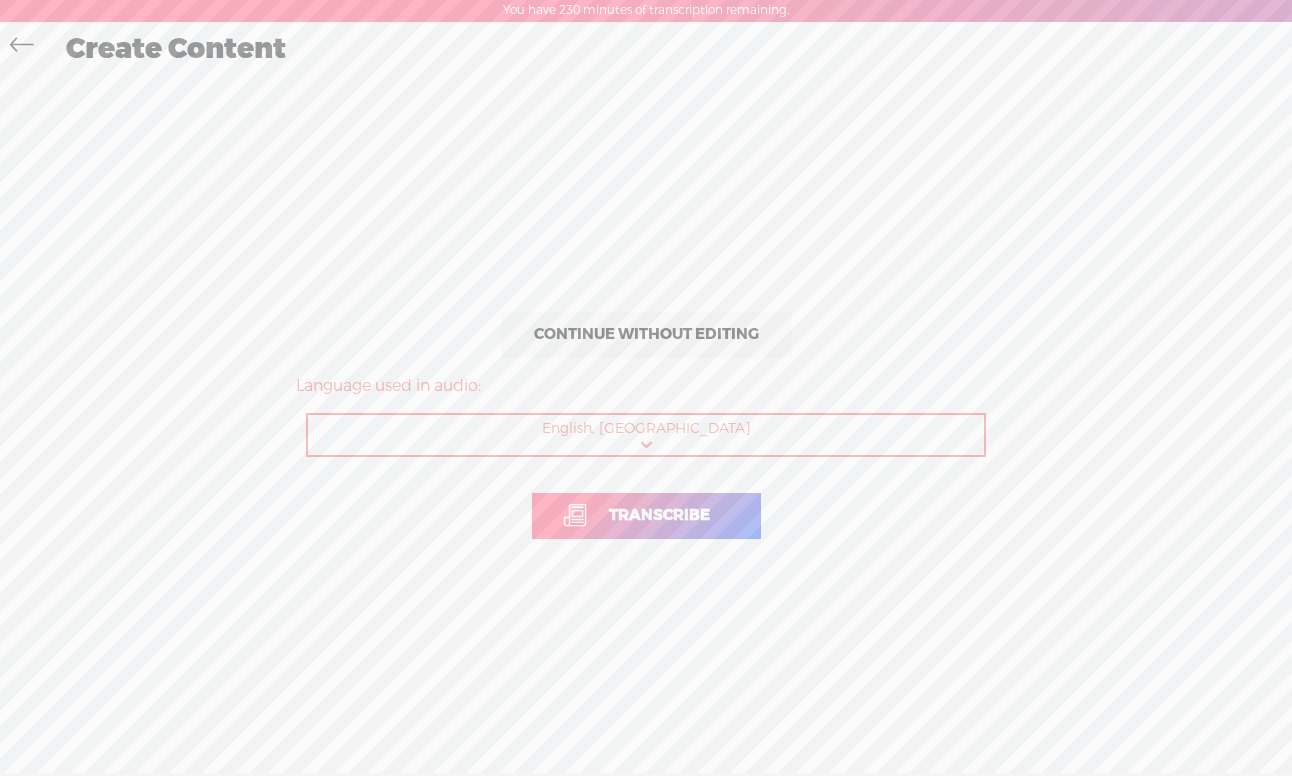 click on "Transcribe" at bounding box center (646, 516) 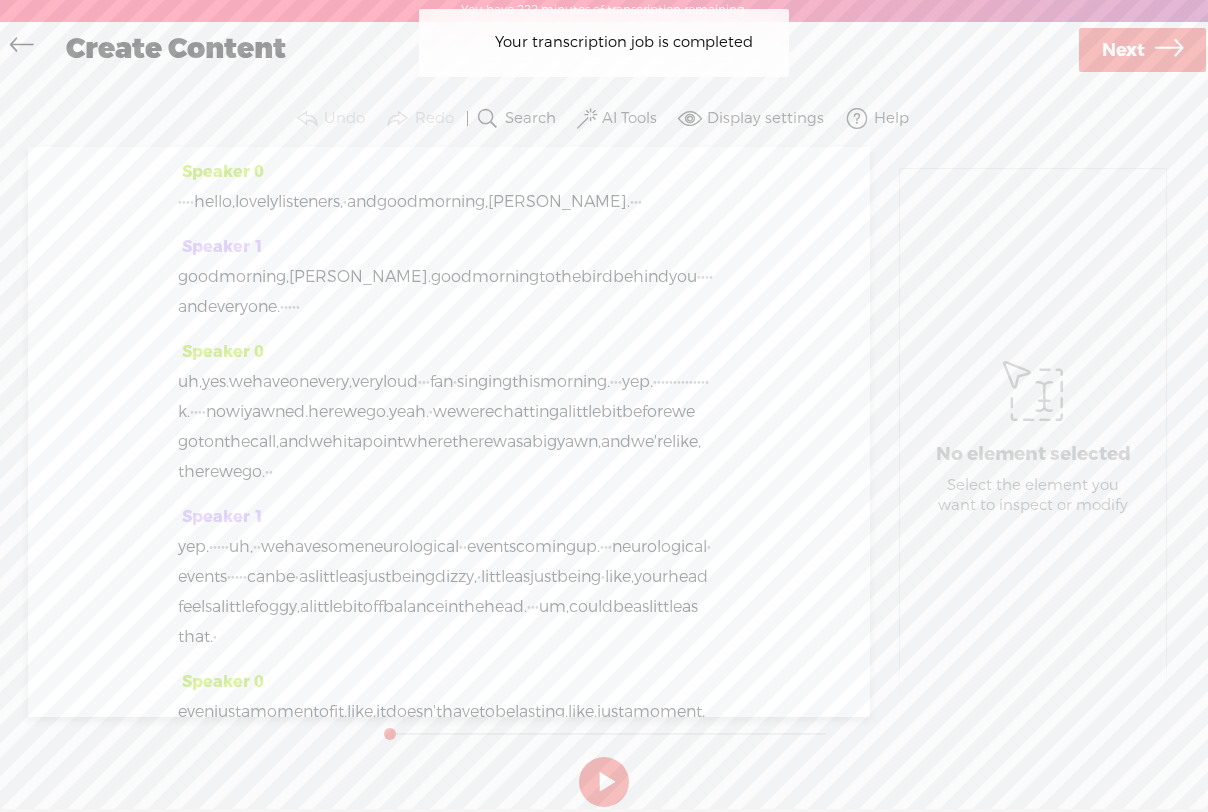 drag, startPoint x: 221, startPoint y: 202, endPoint x: 177, endPoint y: 201, distance: 44.011364 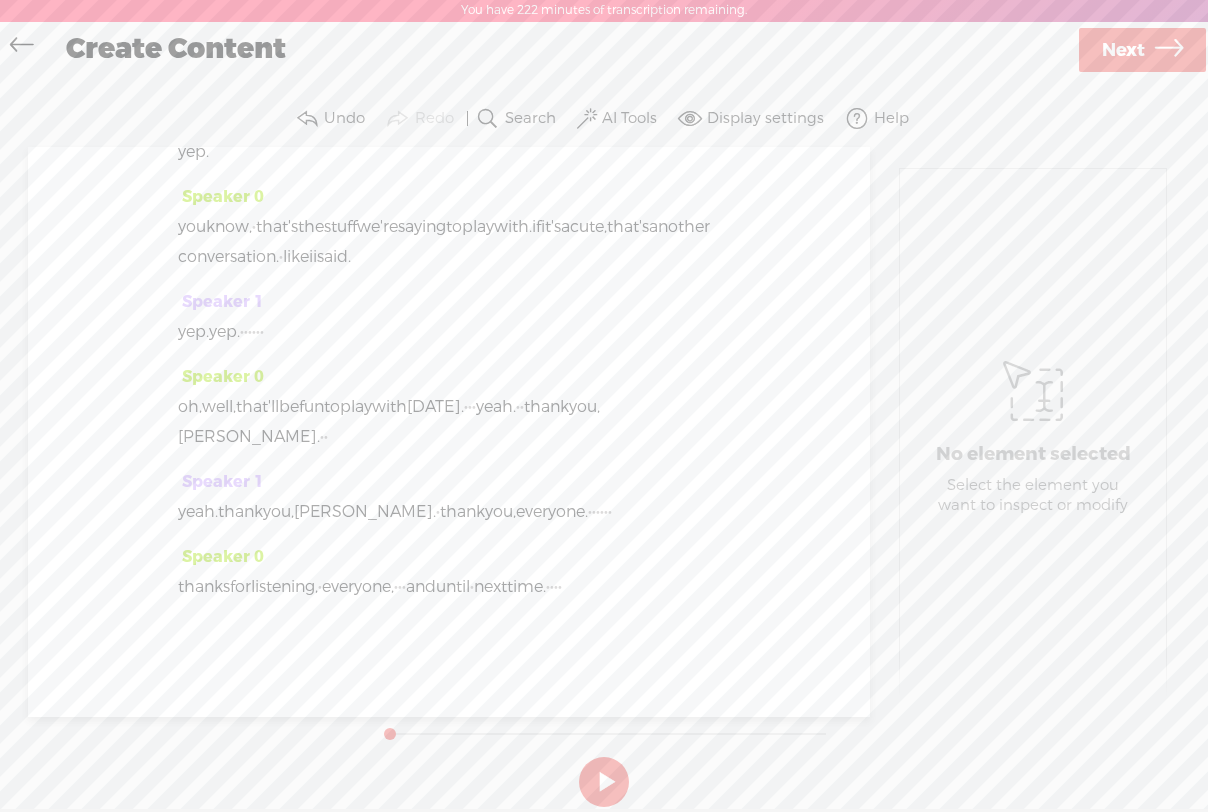 scroll, scrollTop: 5300, scrollLeft: 0, axis: vertical 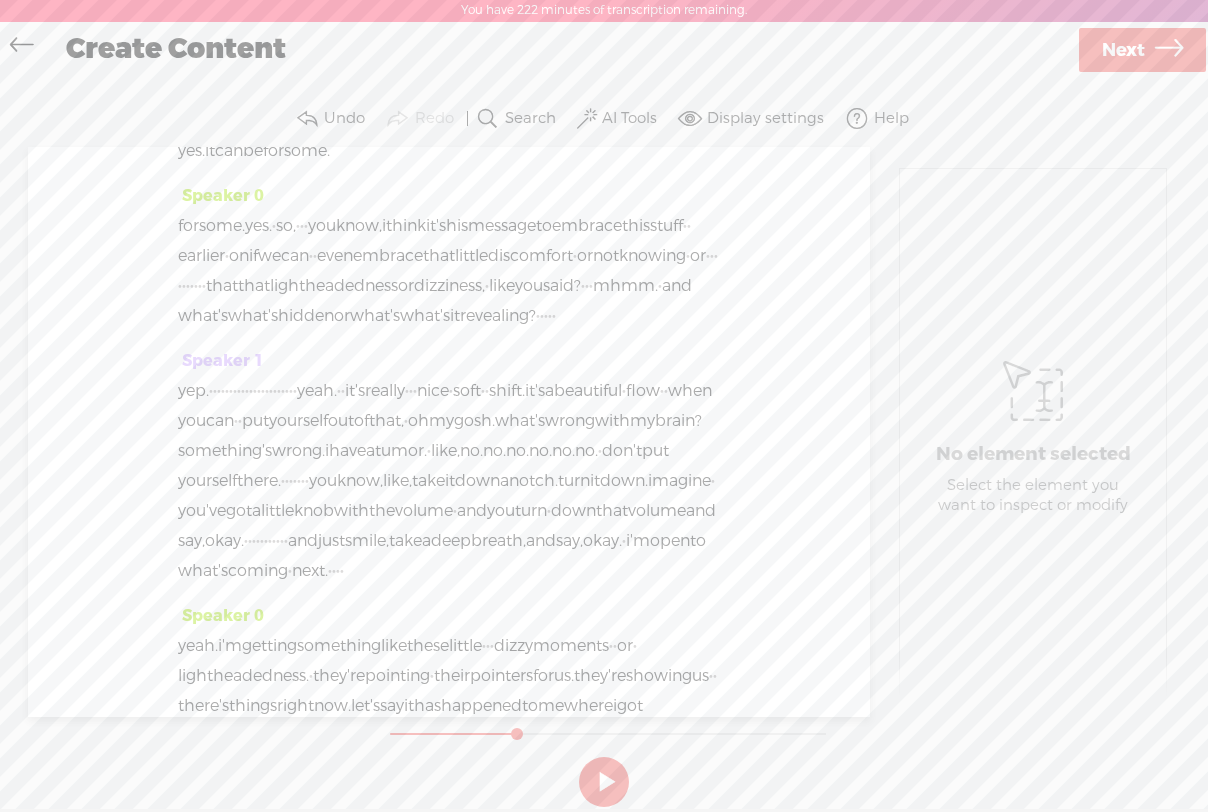 drag, startPoint x: 389, startPoint y: 730, endPoint x: 519, endPoint y: 730, distance: 130 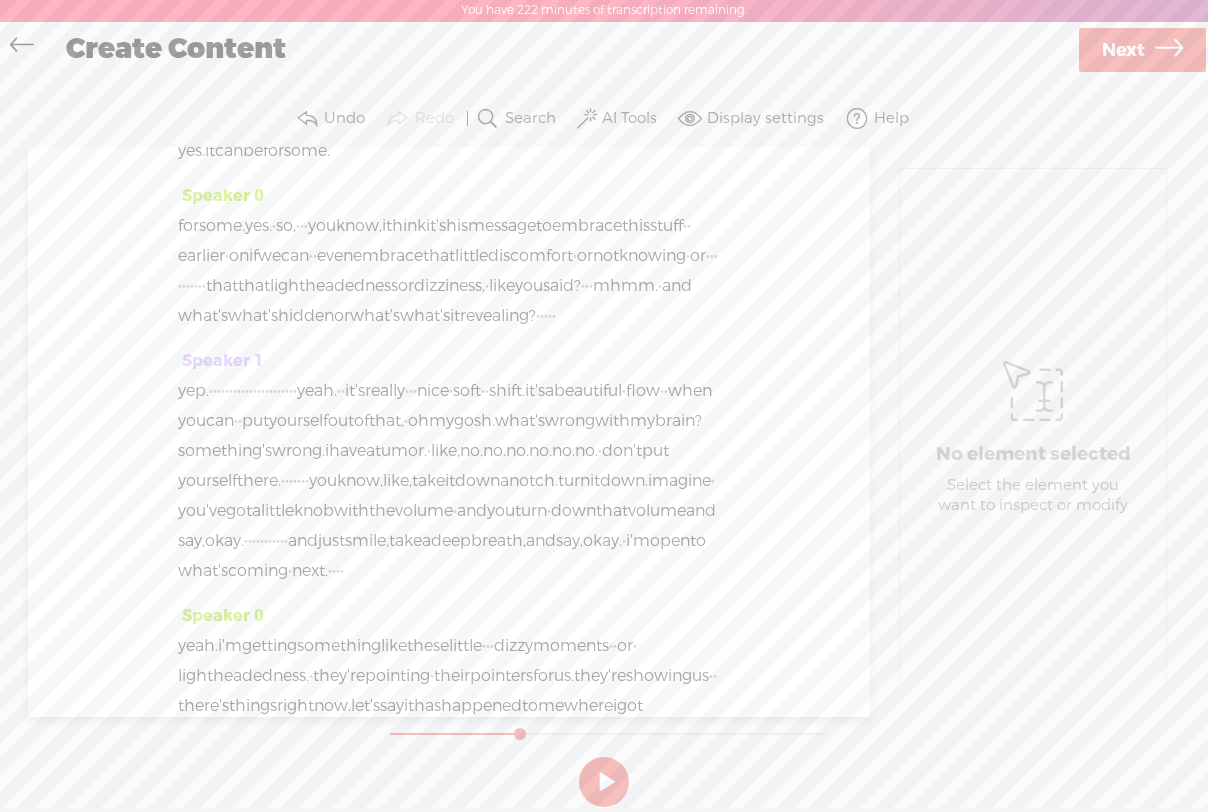 click at bounding box center (604, 782) 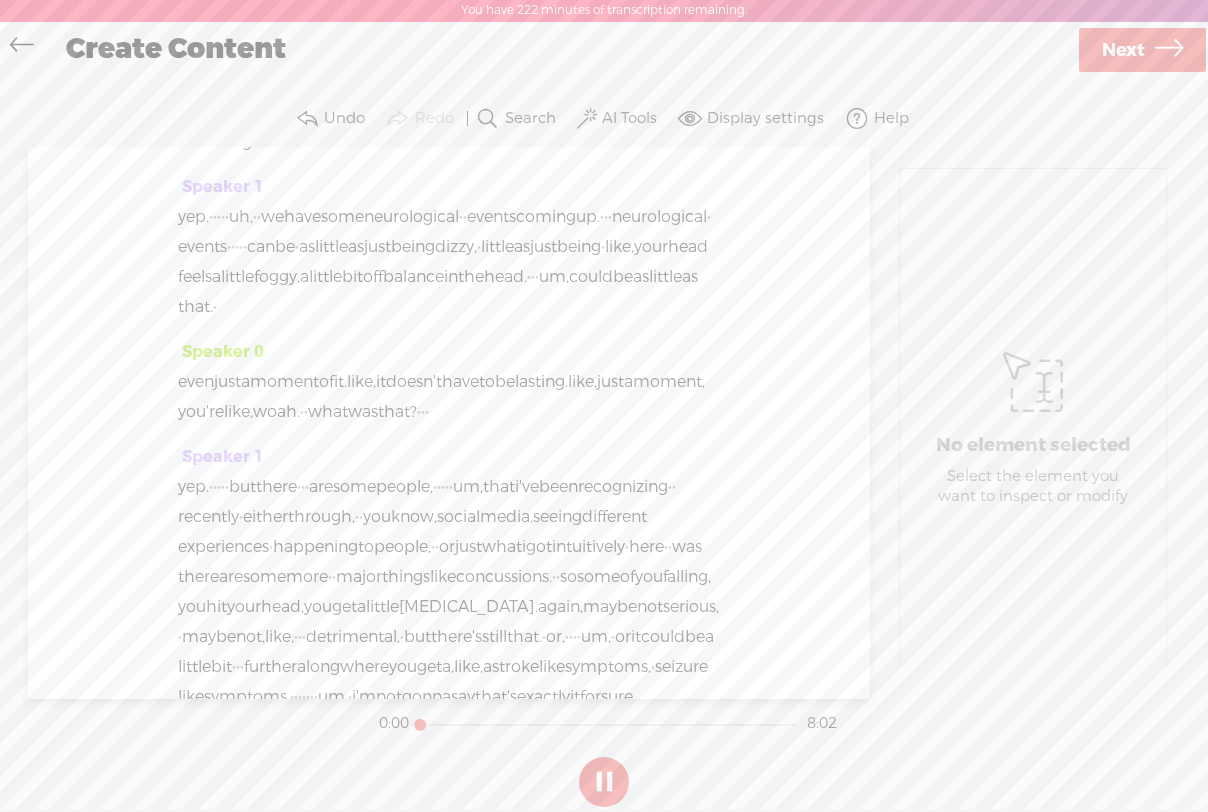 scroll, scrollTop: 0, scrollLeft: 0, axis: both 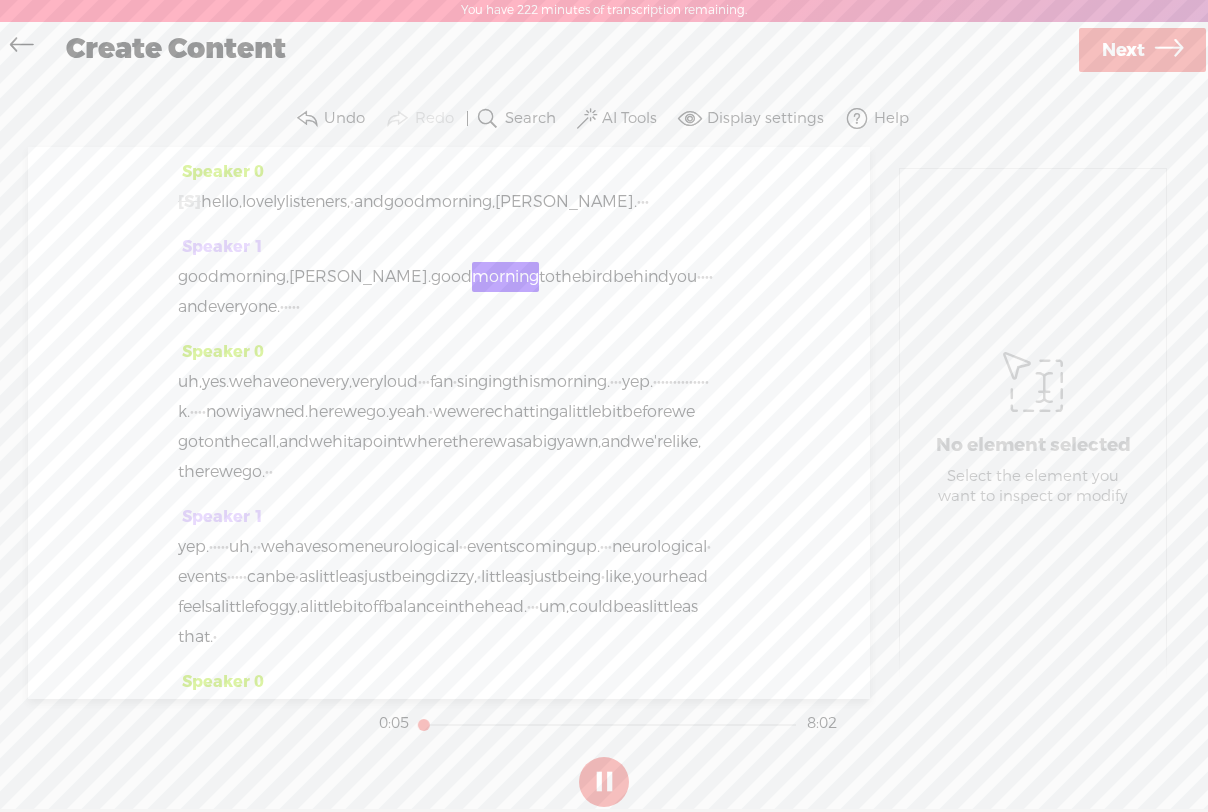 click at bounding box center (608, 724) 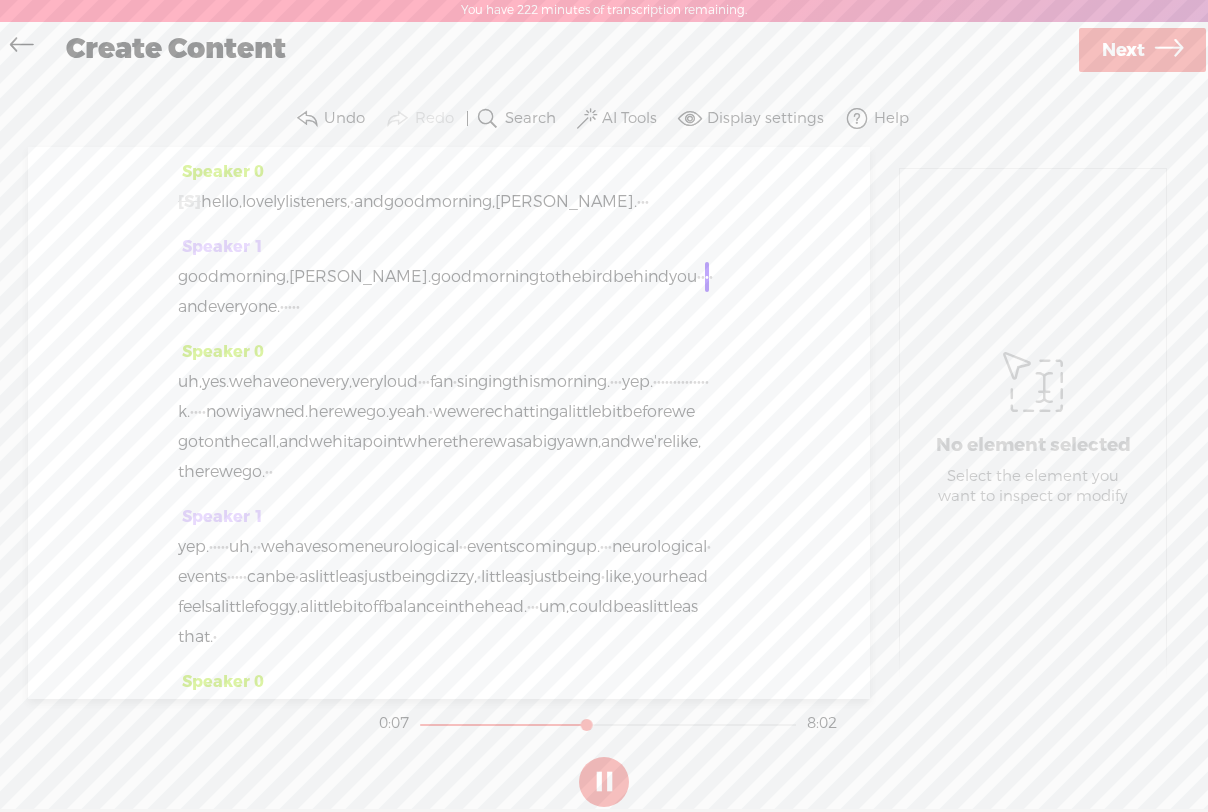 drag, startPoint x: 427, startPoint y: 722, endPoint x: 587, endPoint y: 721, distance: 160.00313 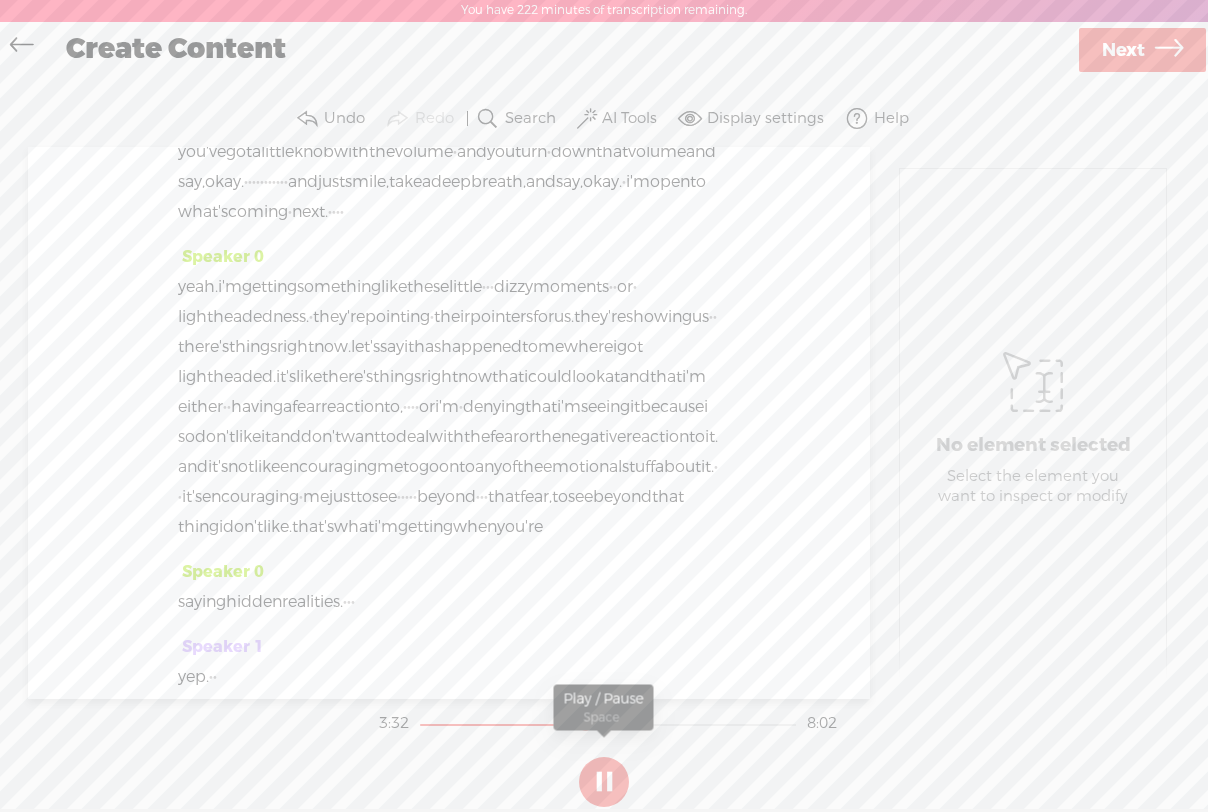 scroll, scrollTop: 2335, scrollLeft: 0, axis: vertical 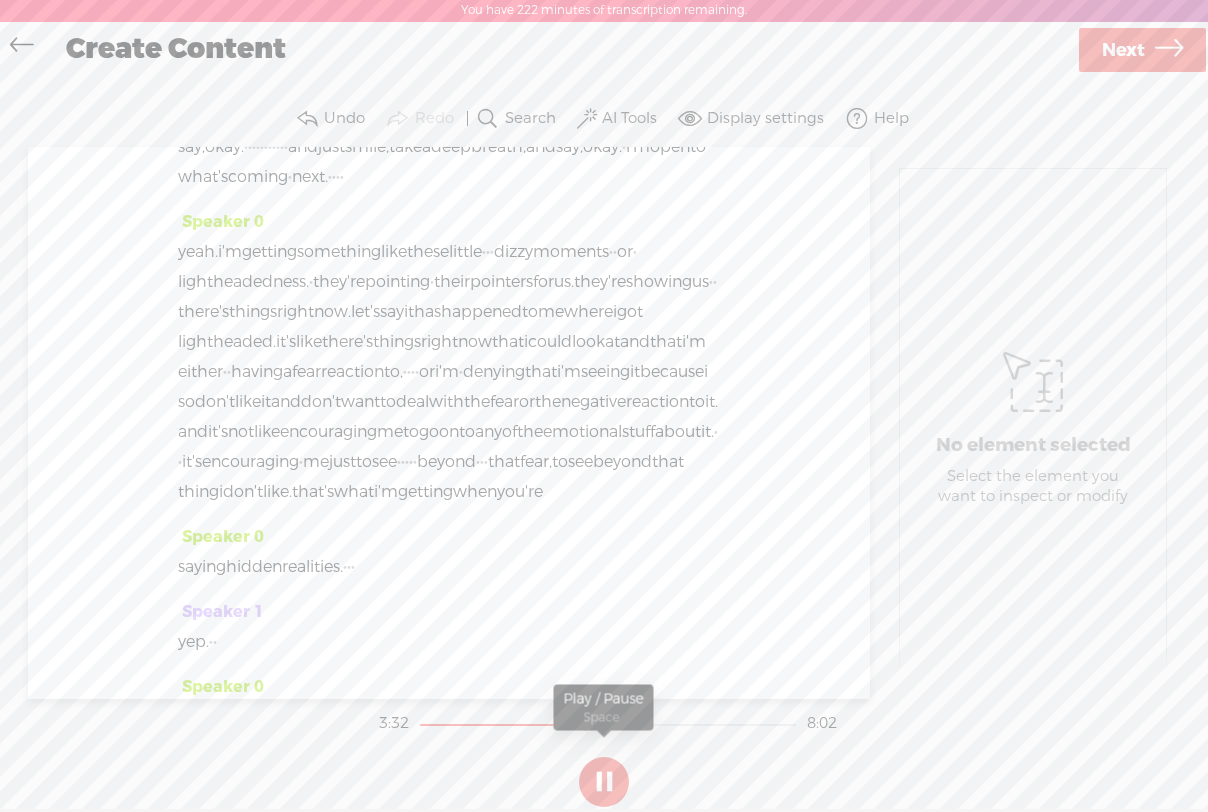 click at bounding box center [604, 782] 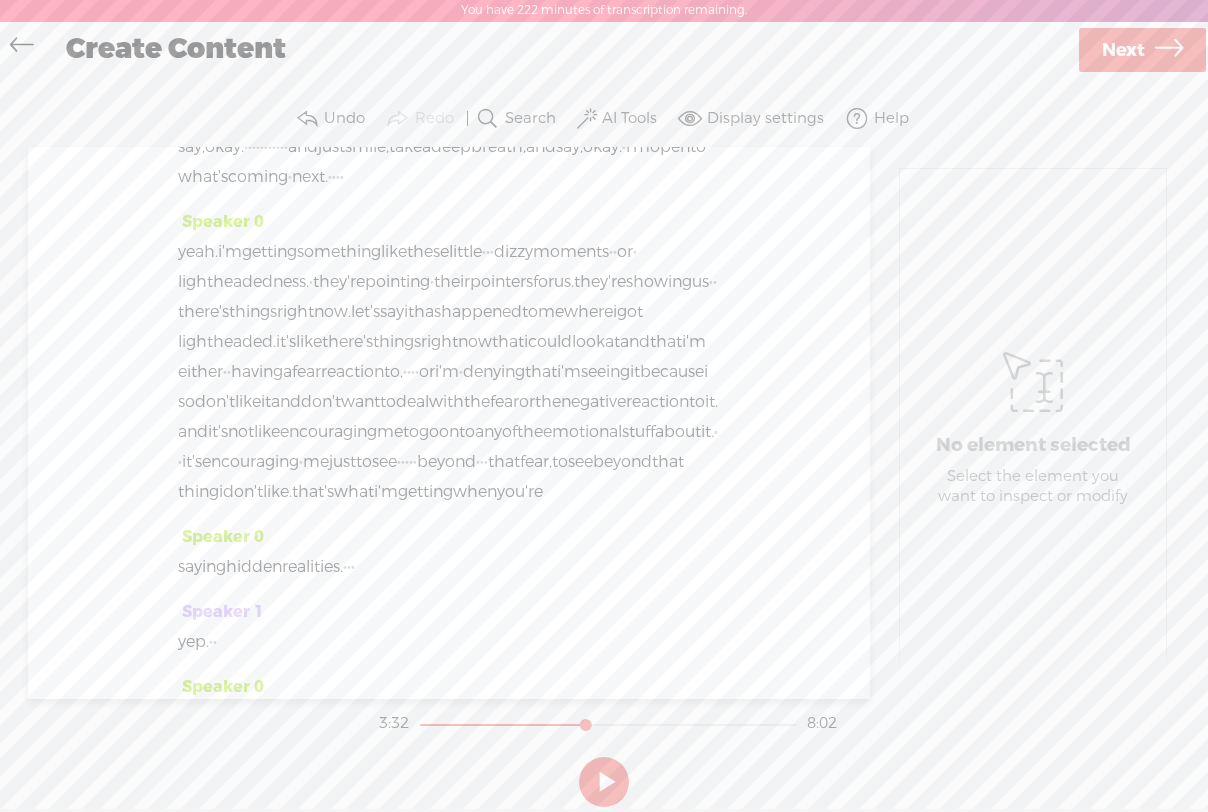 click at bounding box center (604, 782) 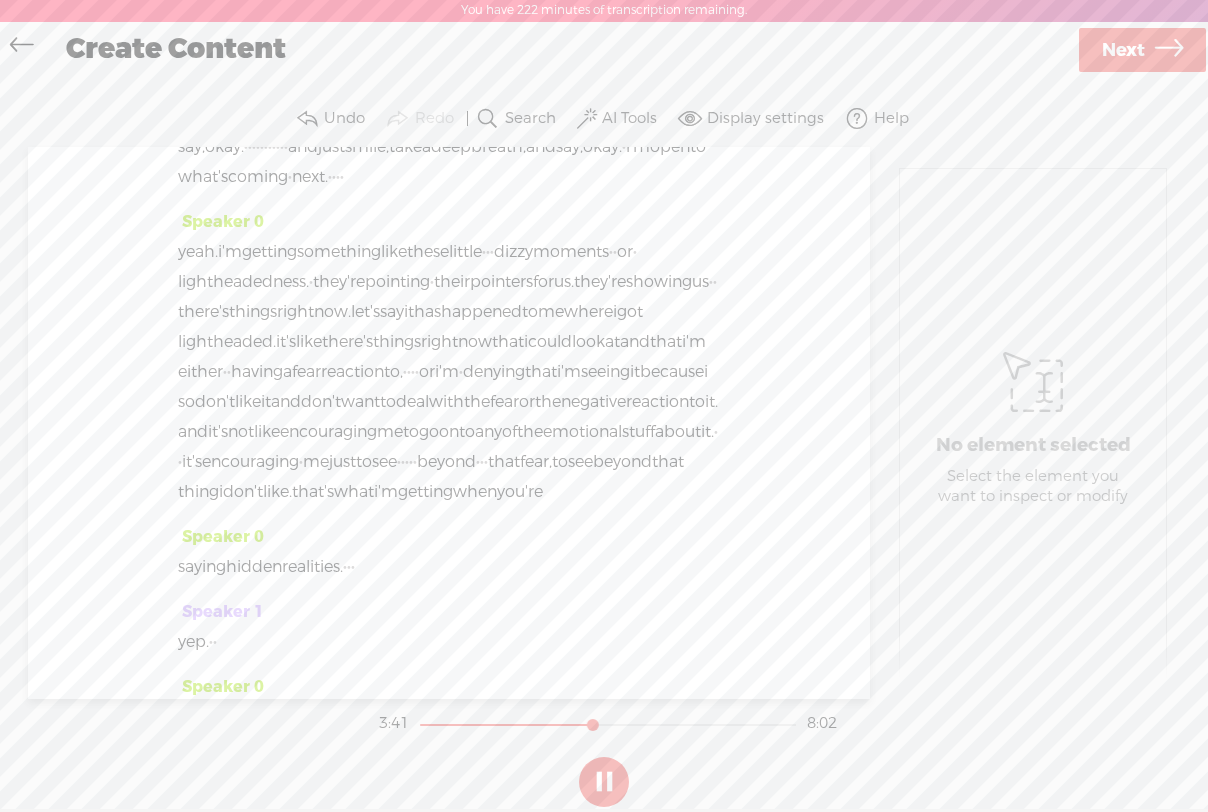 click at bounding box center (604, 782) 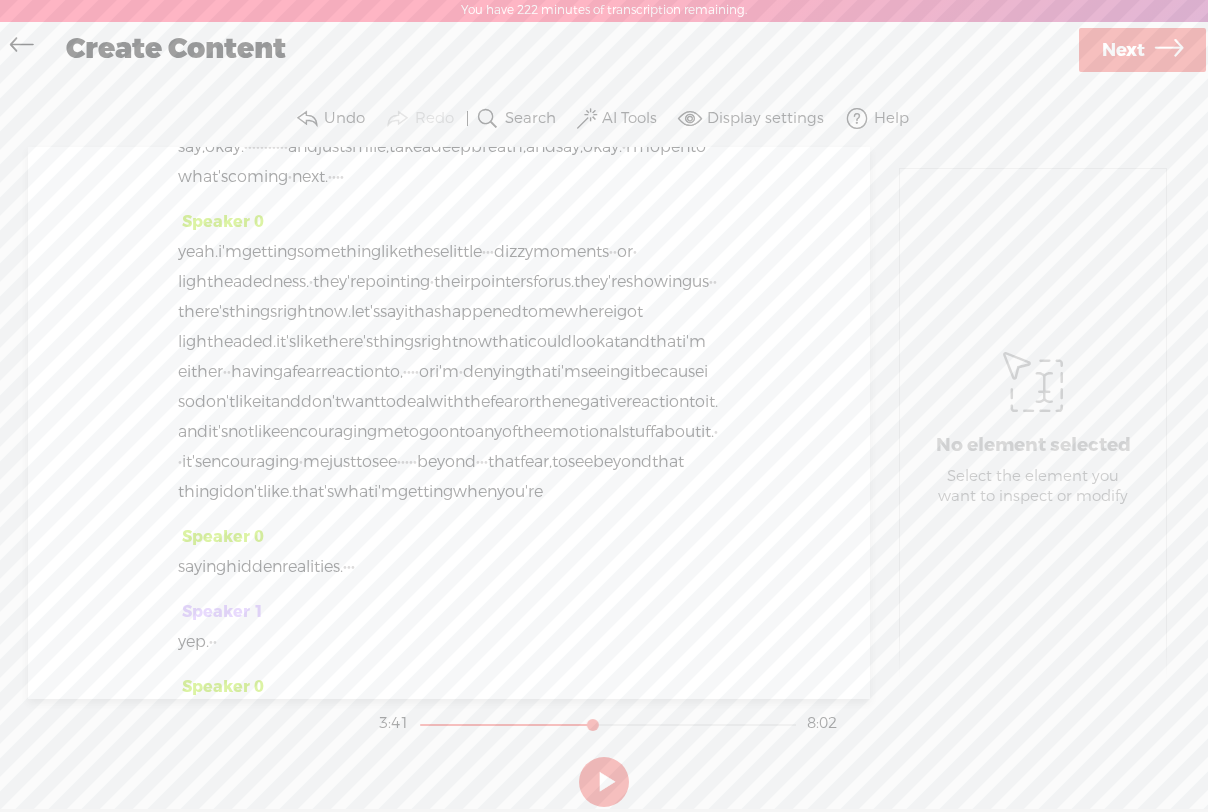 click at bounding box center (604, 782) 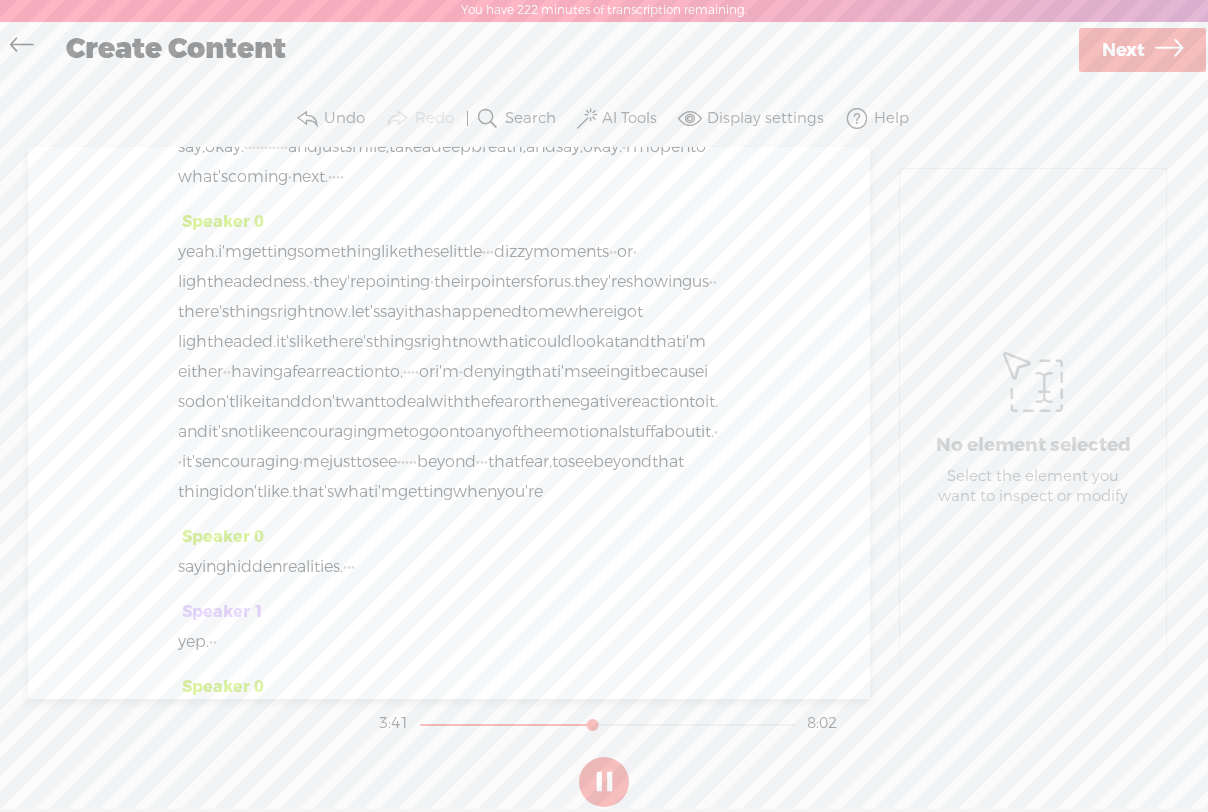 click at bounding box center [604, 782] 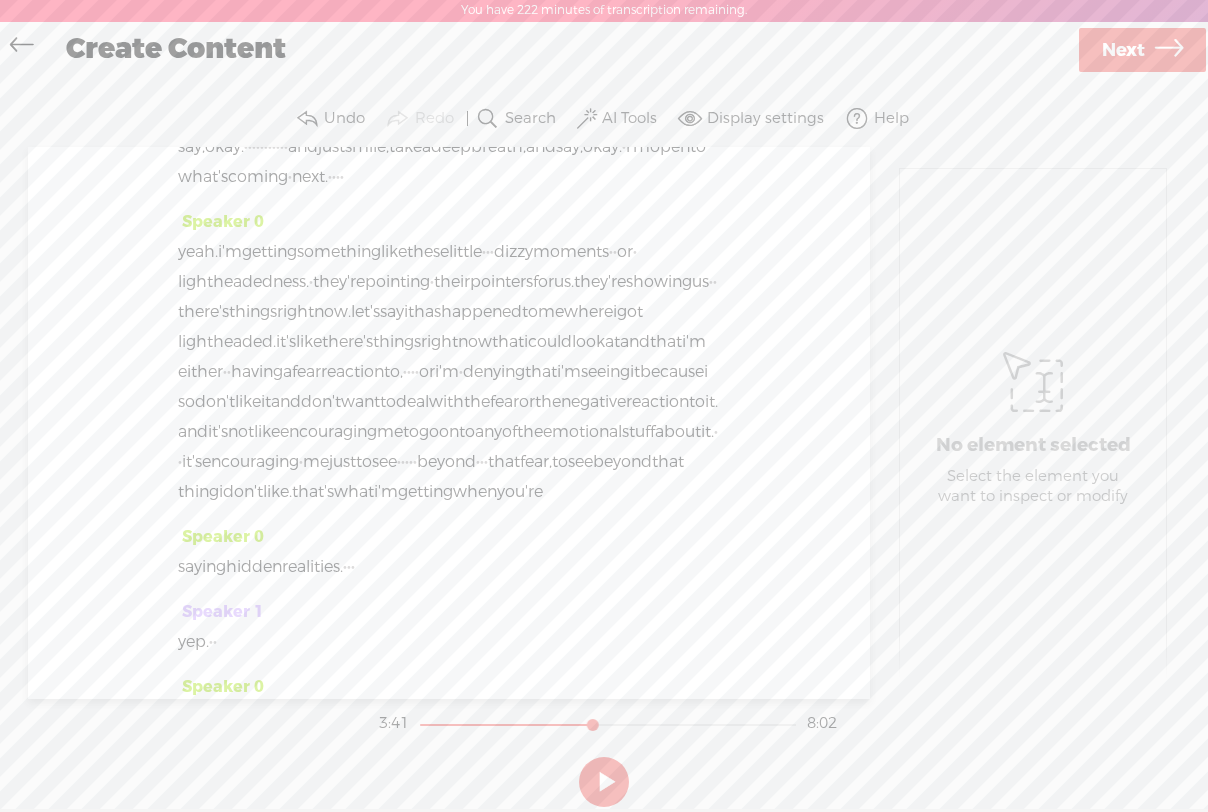 click on "revealing?" at bounding box center [498, -78] 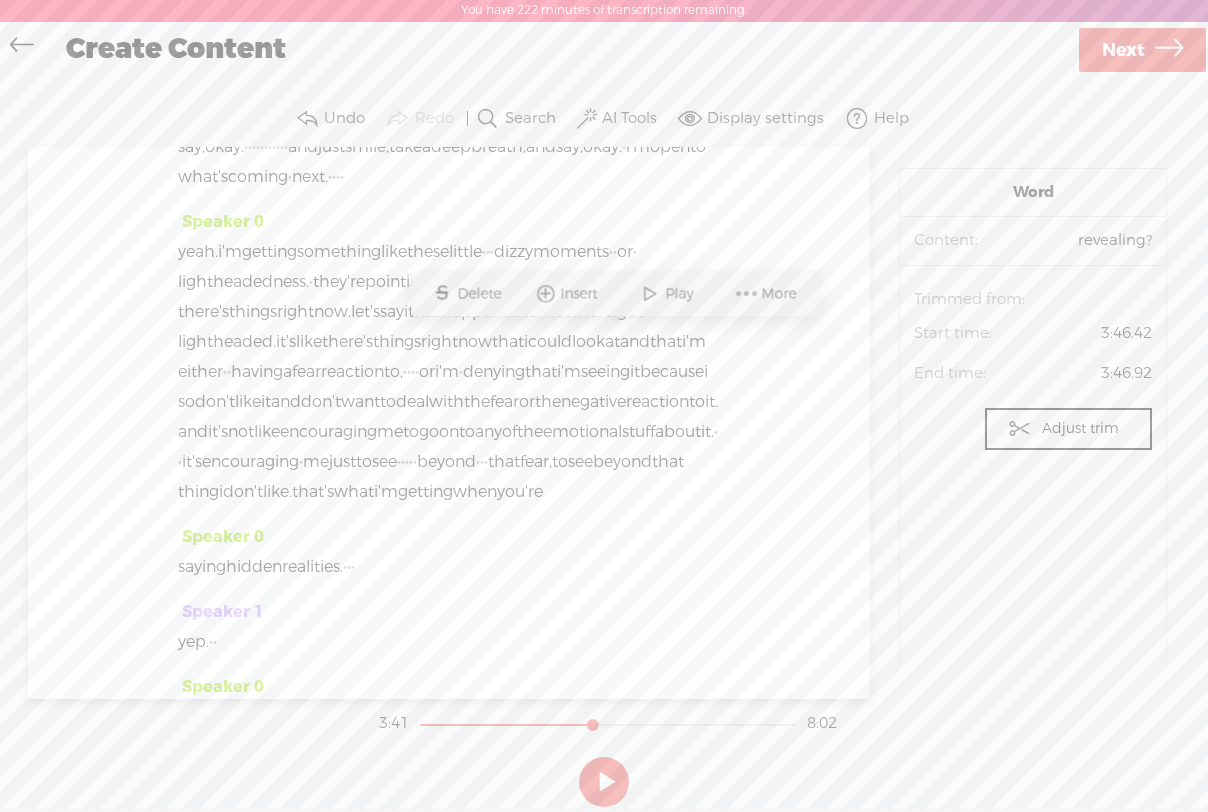 click on "what's" at bounding box center (425, -78) 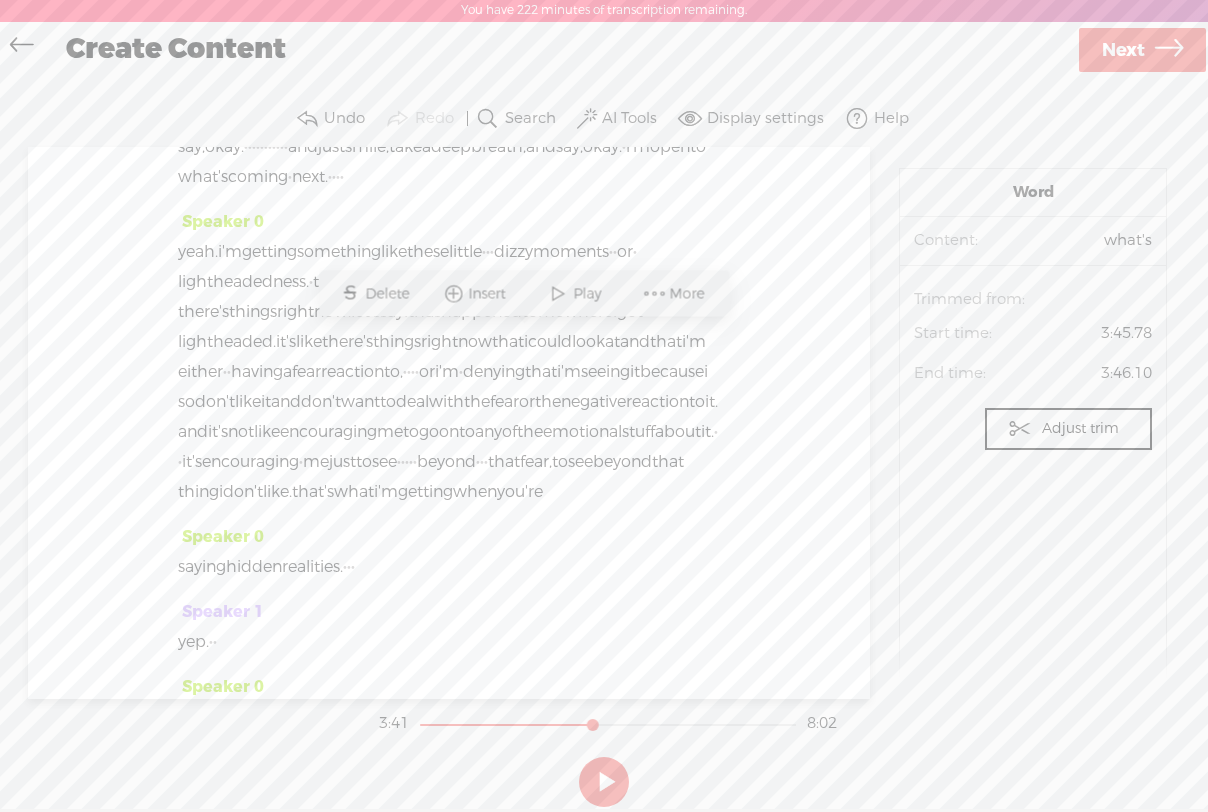 click on "Play" at bounding box center (589, 294) 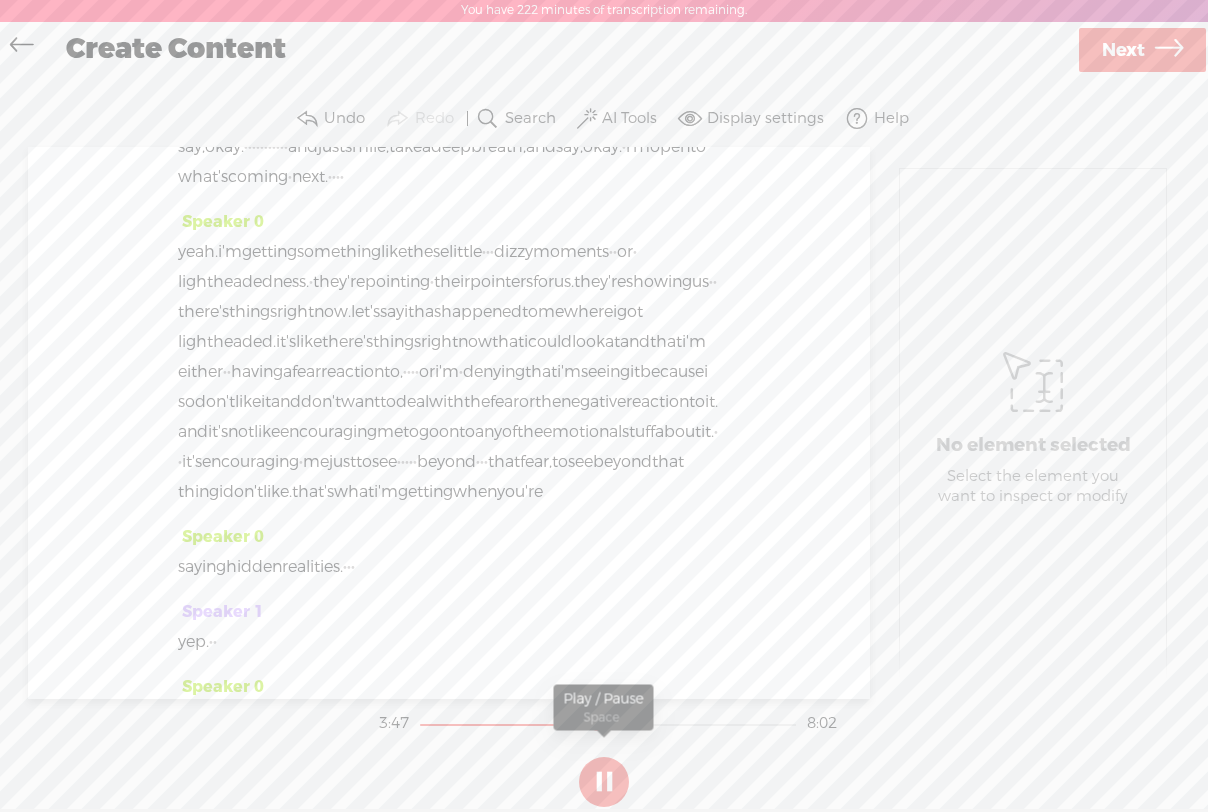 click at bounding box center [604, 782] 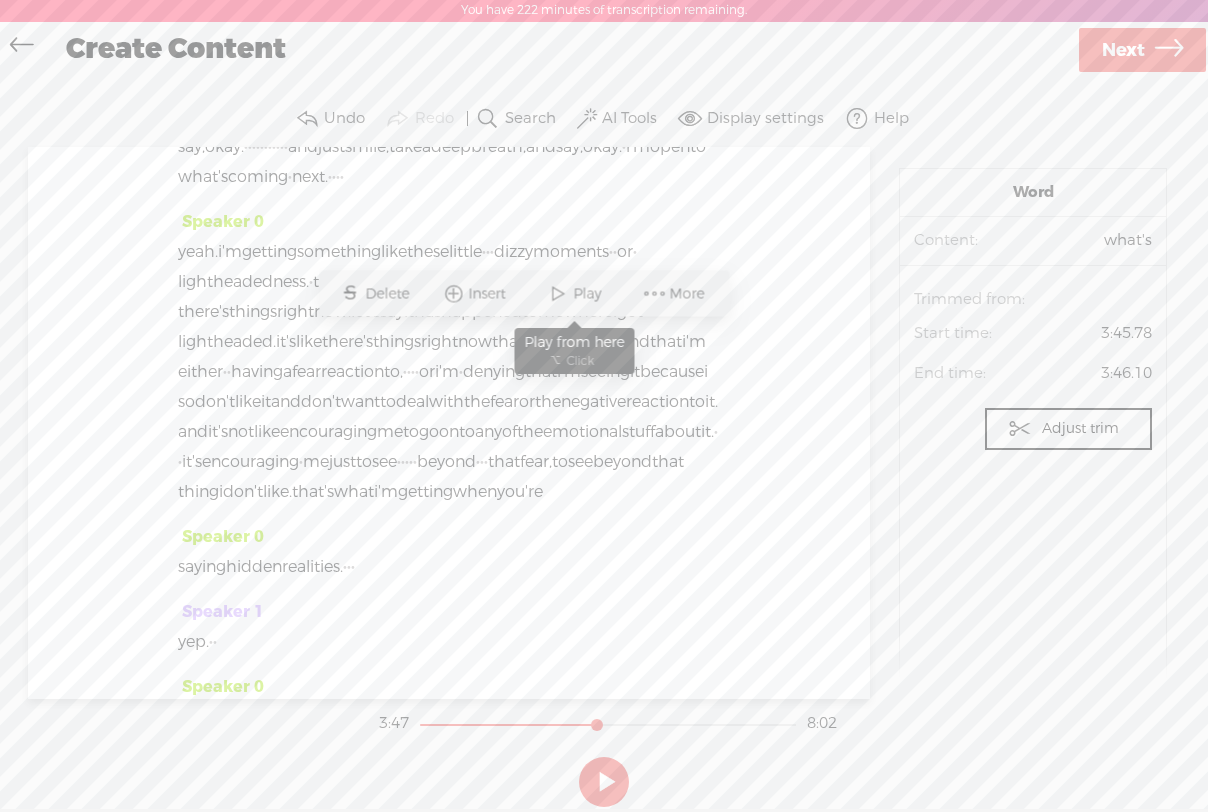 click at bounding box center [558, 294] 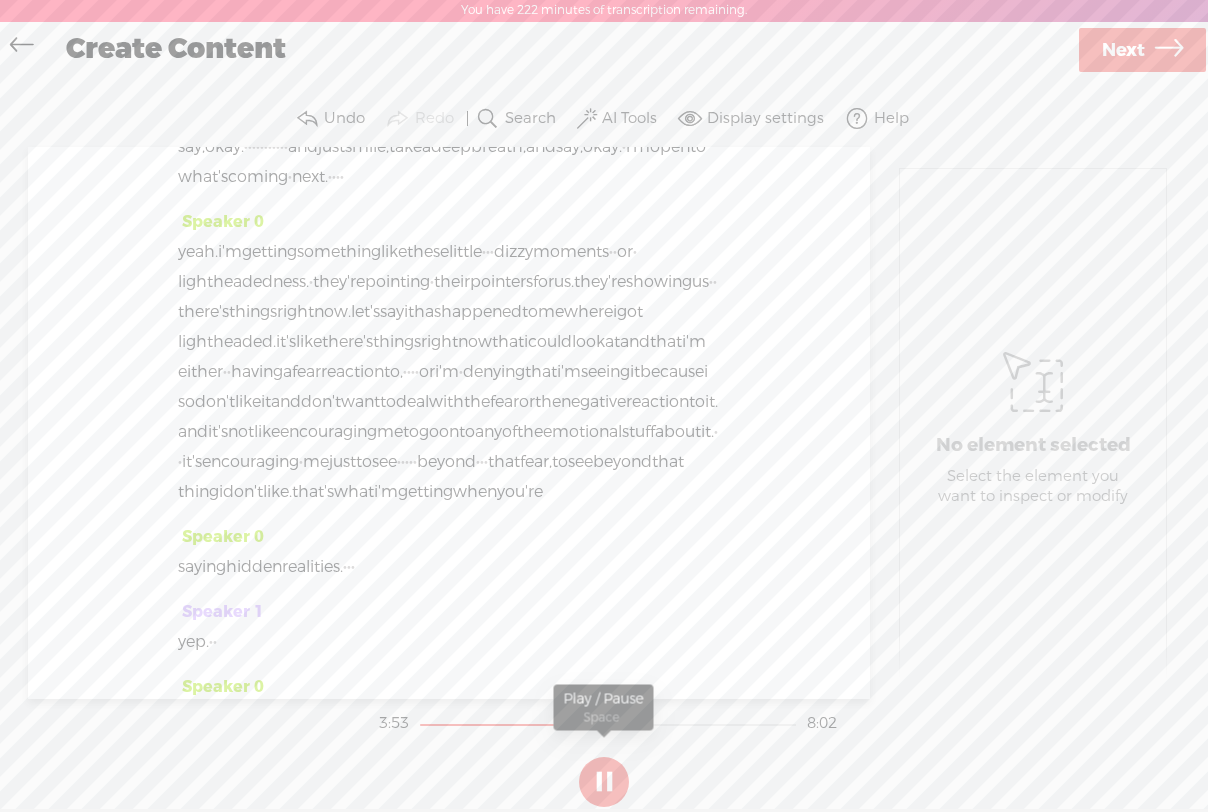 click at bounding box center [604, 782] 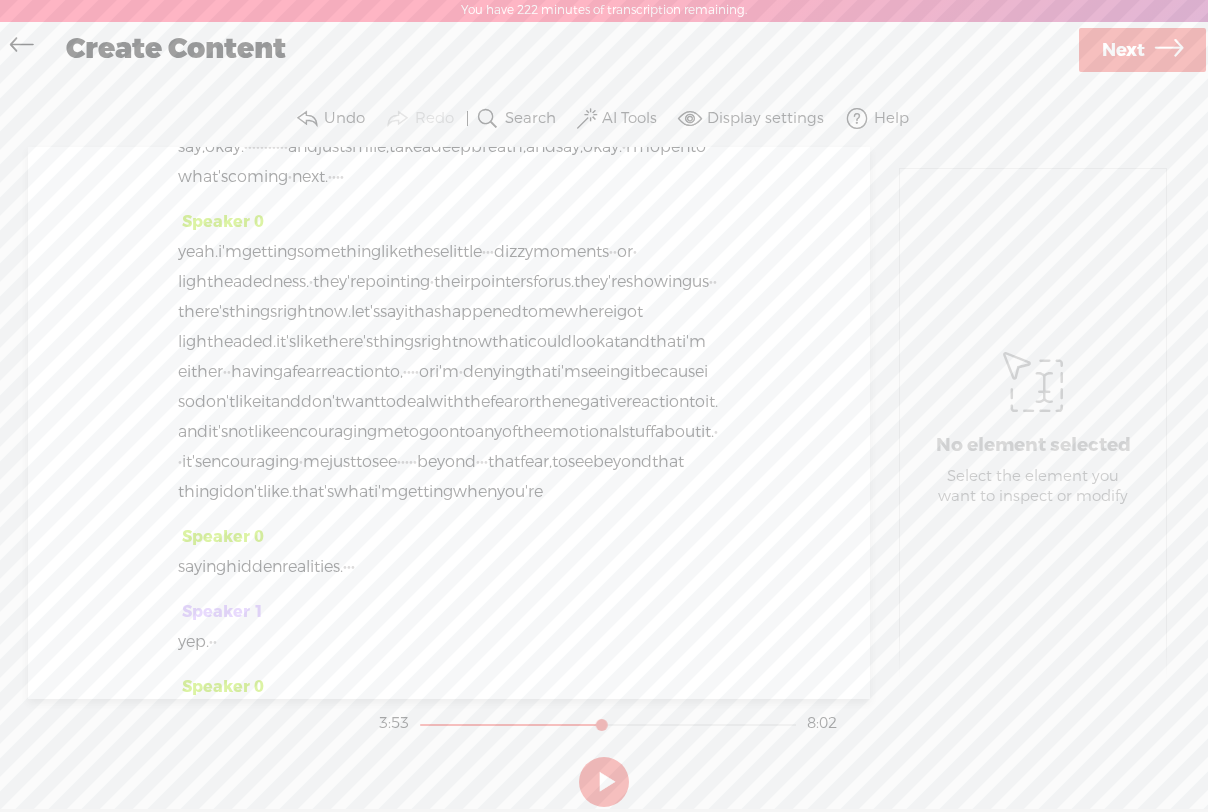 drag, startPoint x: 663, startPoint y: 334, endPoint x: 462, endPoint y: 451, distance: 232.57257 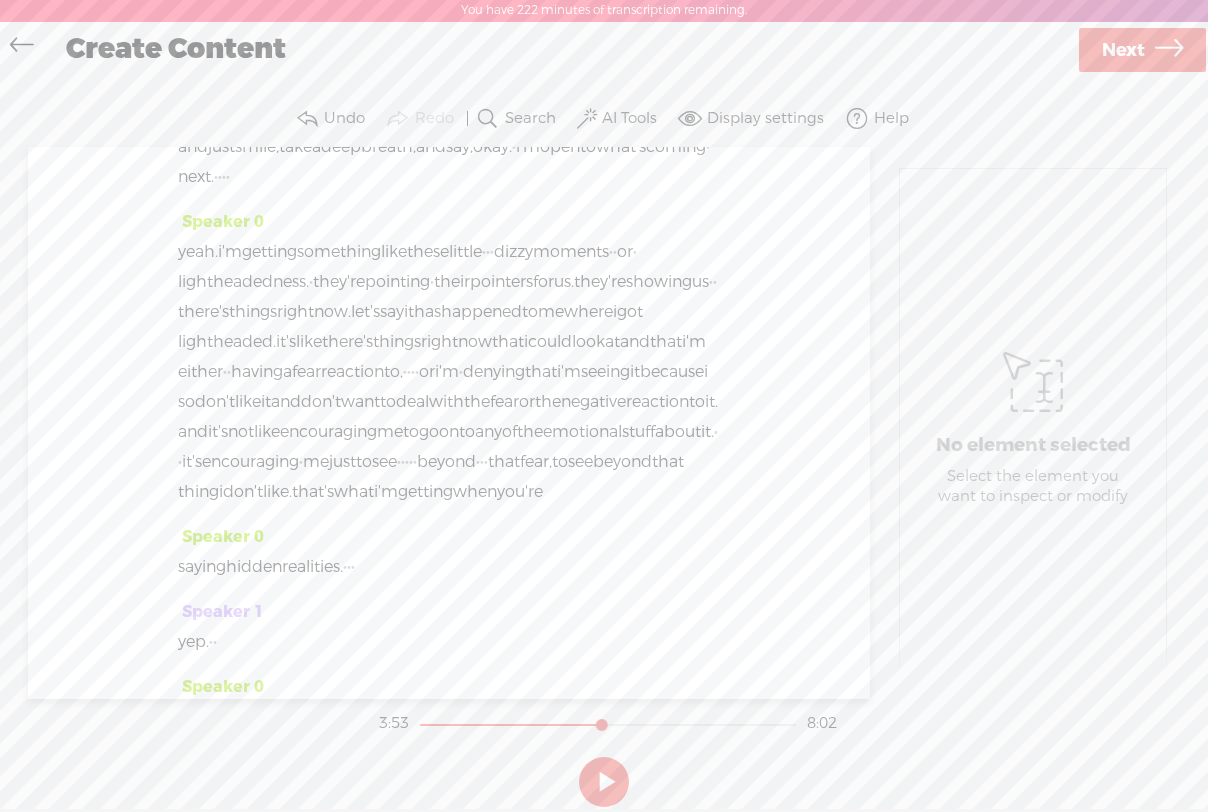 click on "what's" at bounding box center [425, -78] 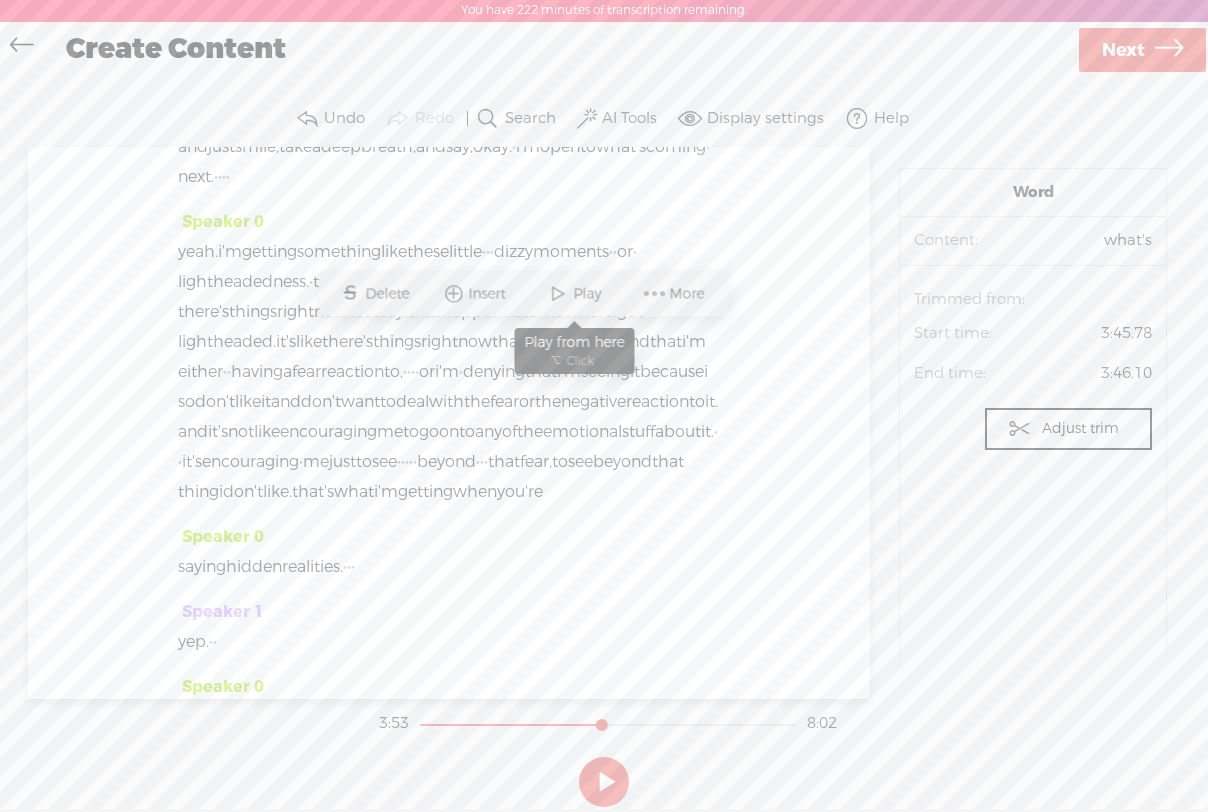 click on "Play" at bounding box center [589, 294] 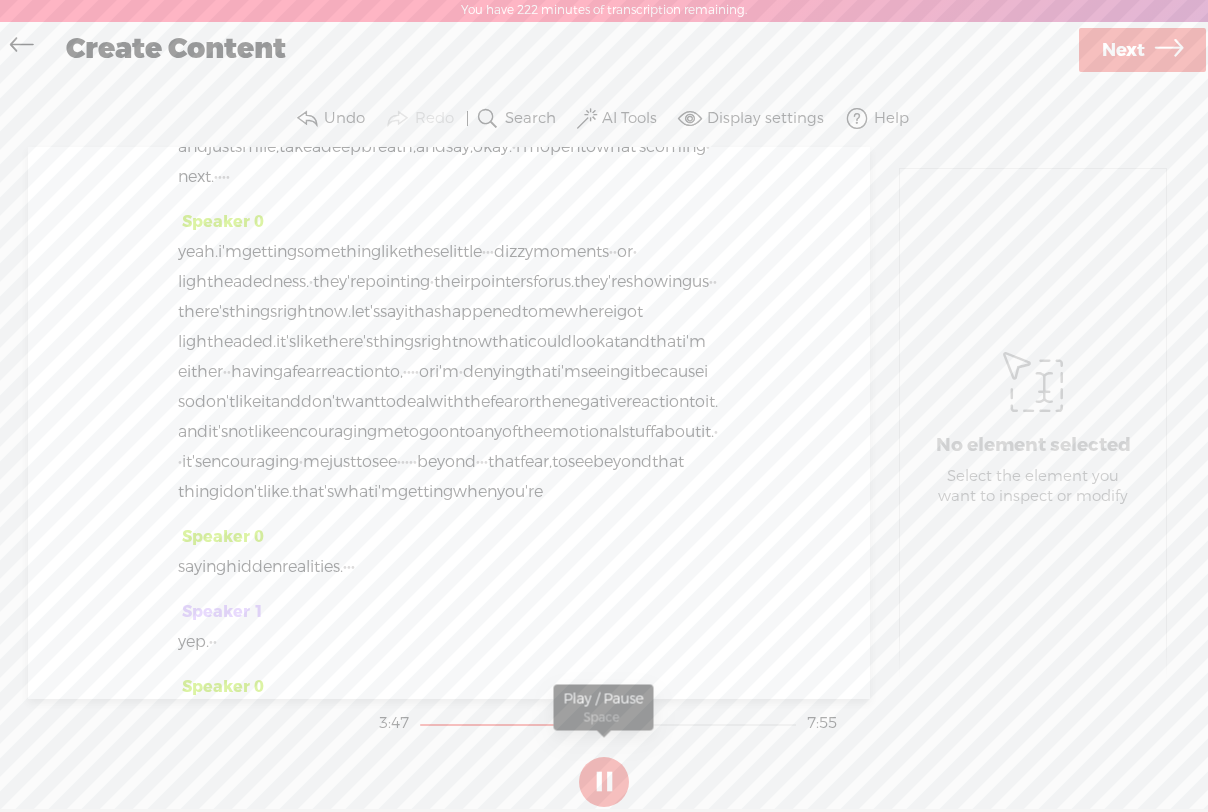 click at bounding box center (604, 782) 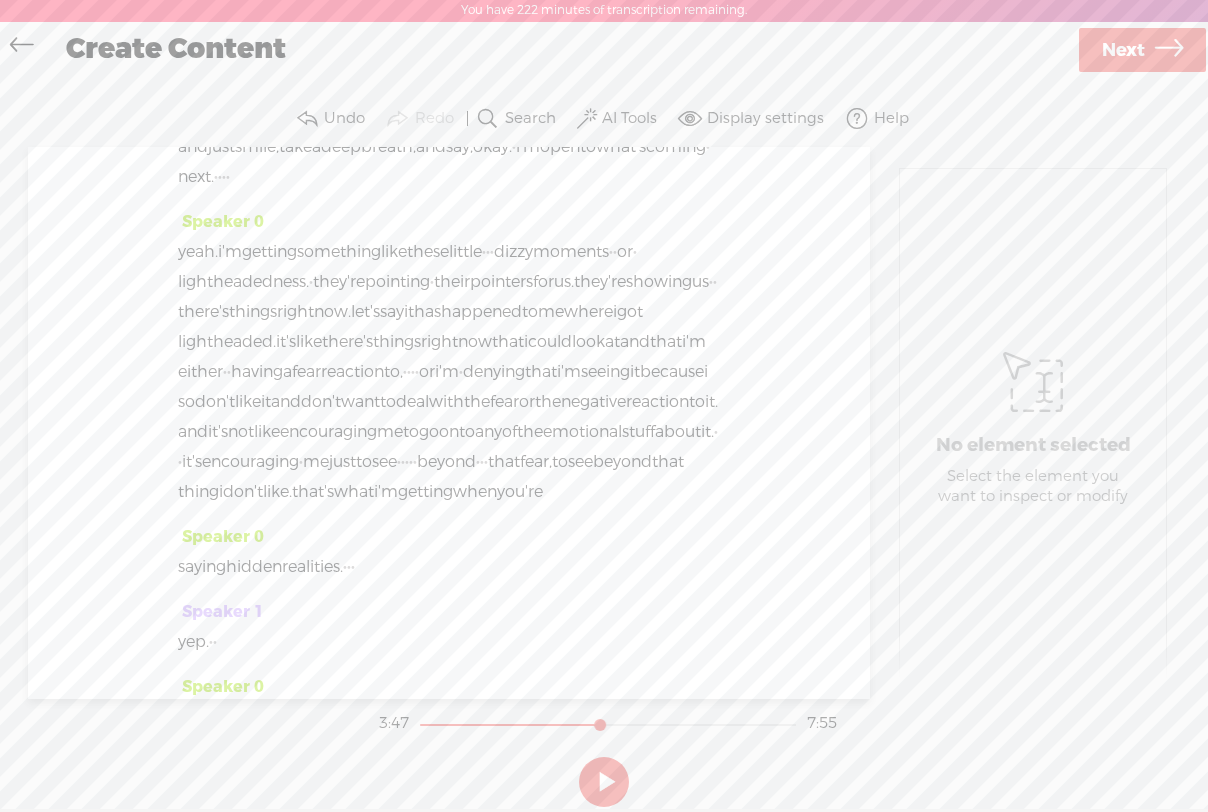 click on "[S]" at bounding box center [189, -4] 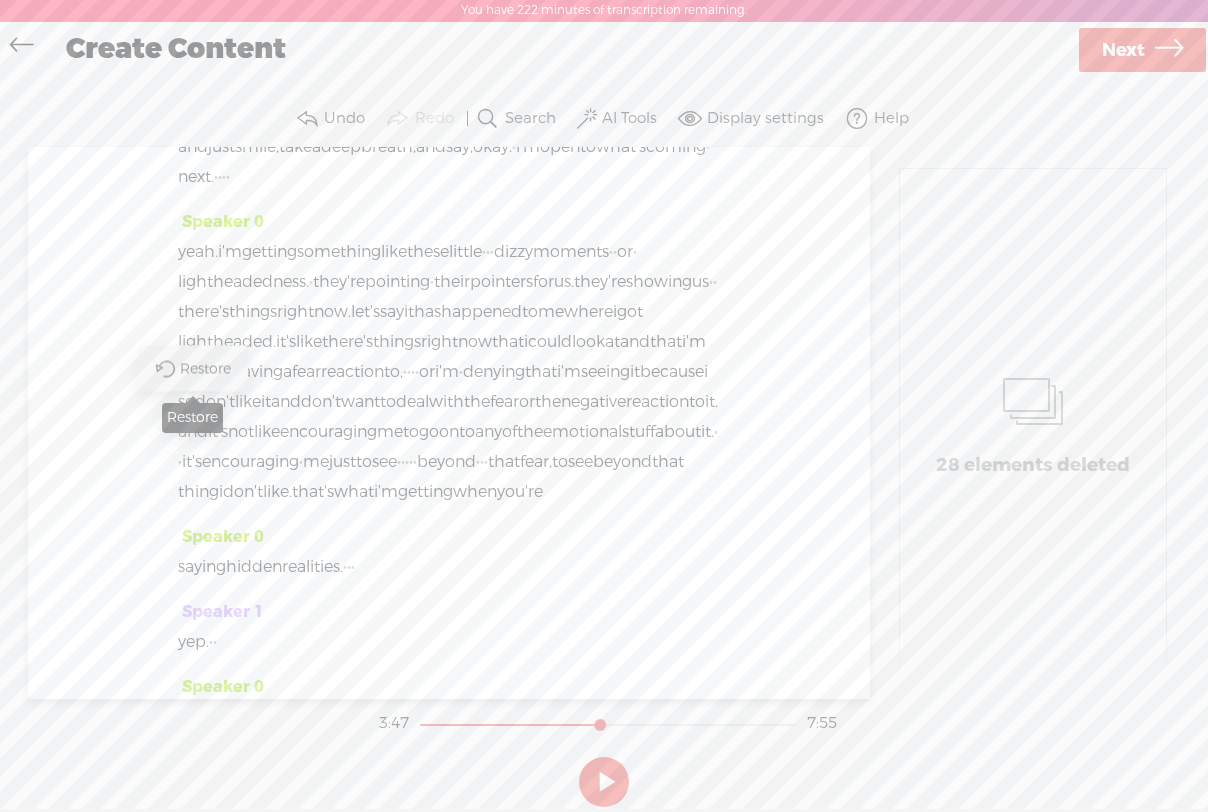 click on "Restore" at bounding box center [208, 369] 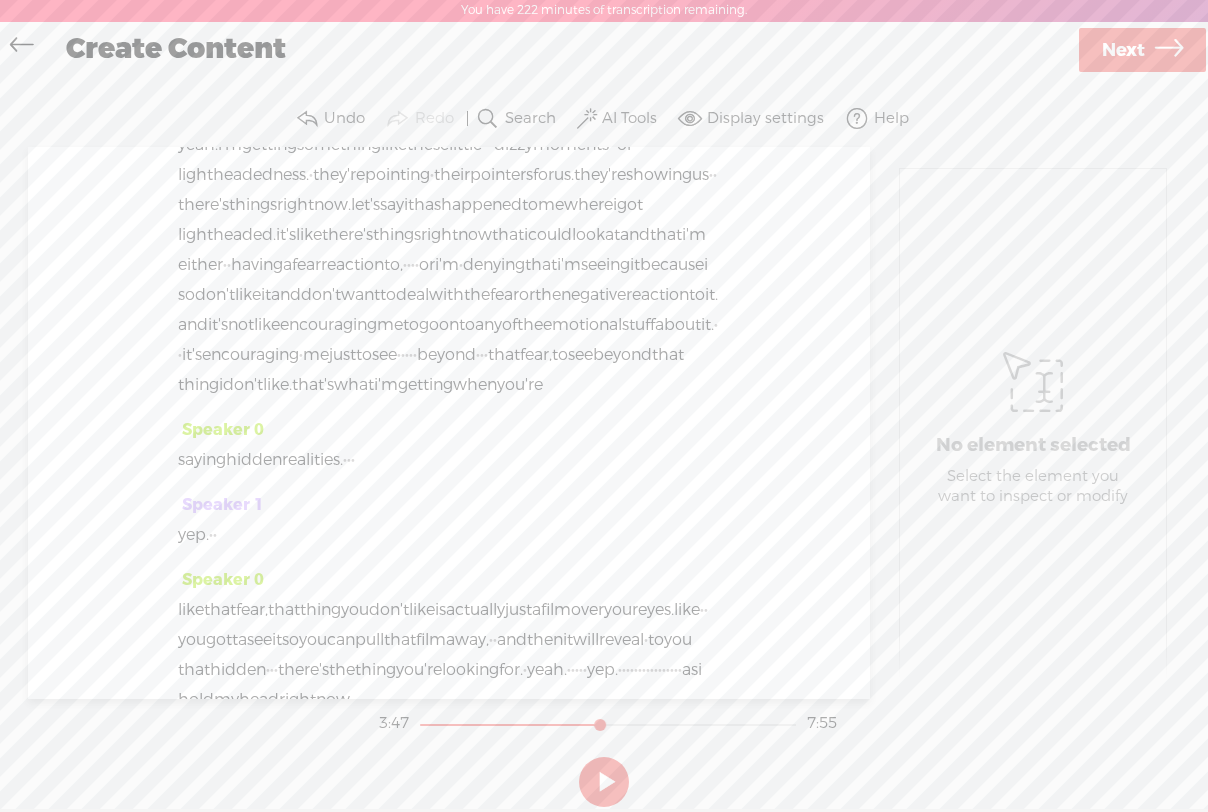 scroll, scrollTop: 2440, scrollLeft: 0, axis: vertical 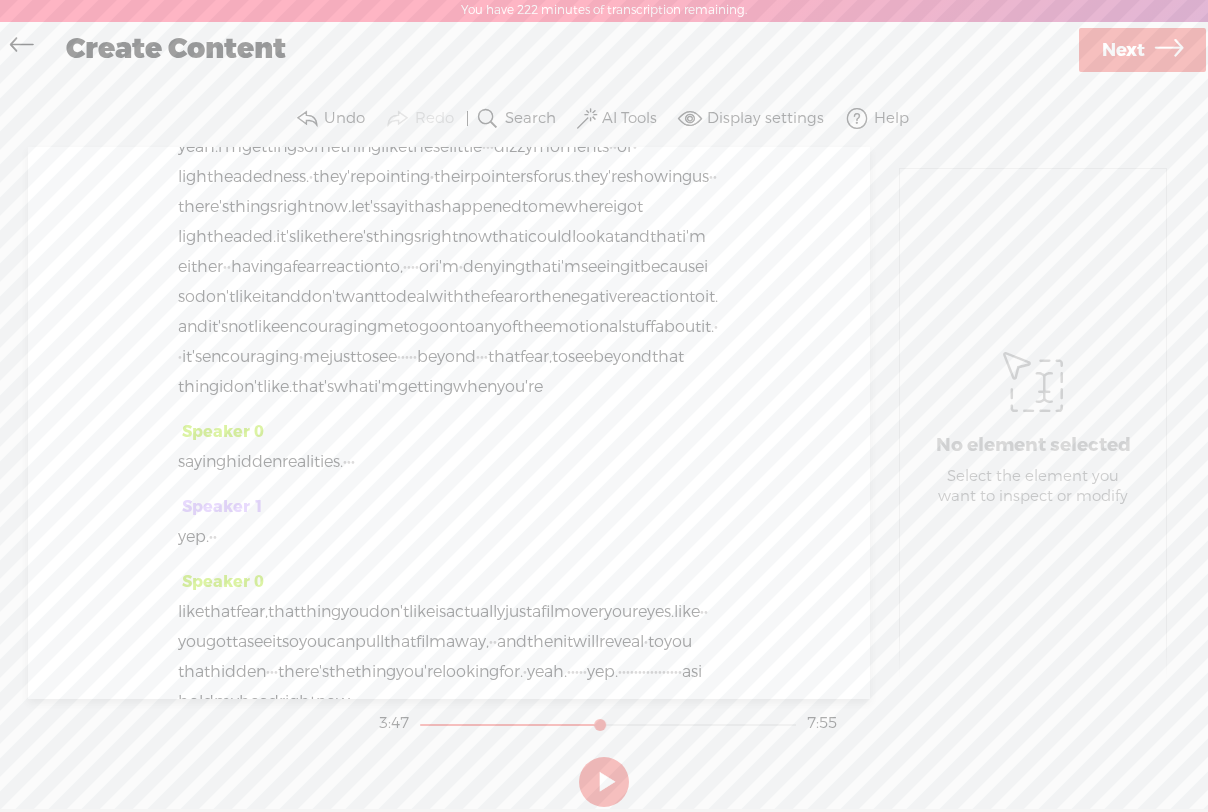 drag, startPoint x: 670, startPoint y: 240, endPoint x: 185, endPoint y: 342, distance: 495.6097 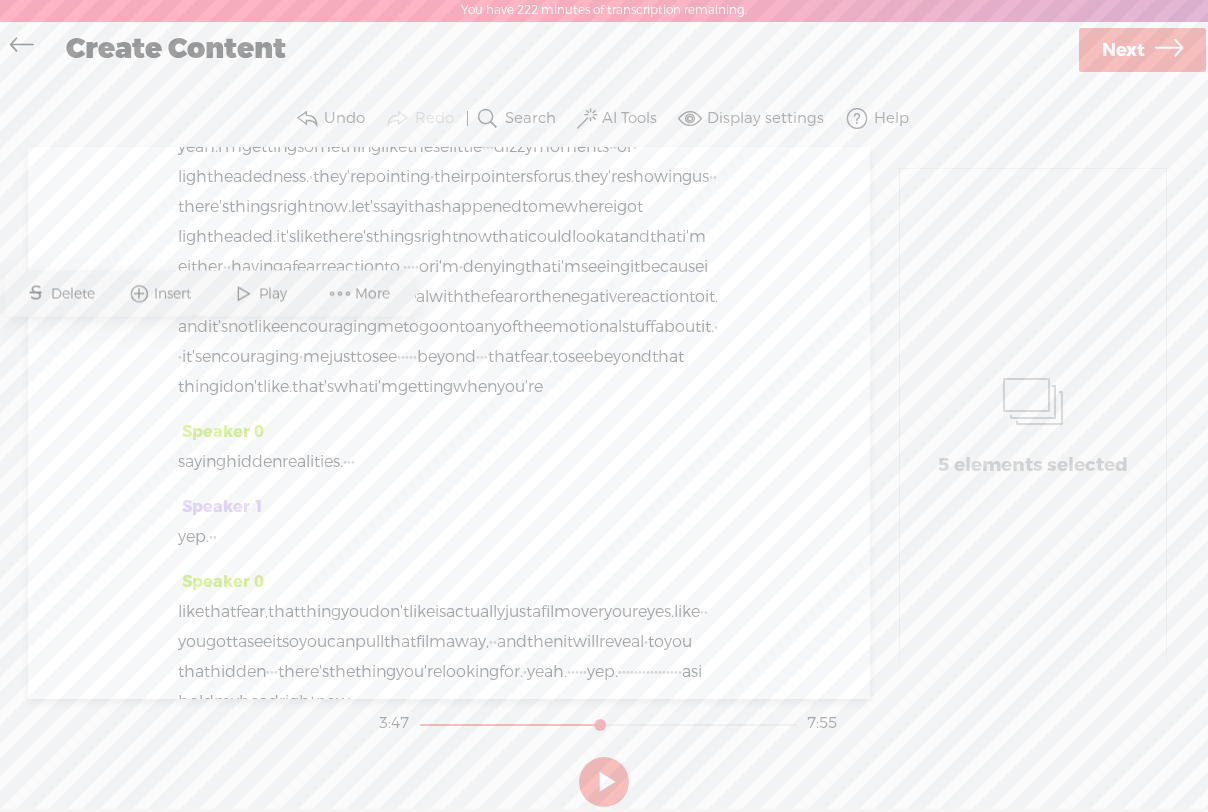 click on "revealing?" at bounding box center [498, -183] 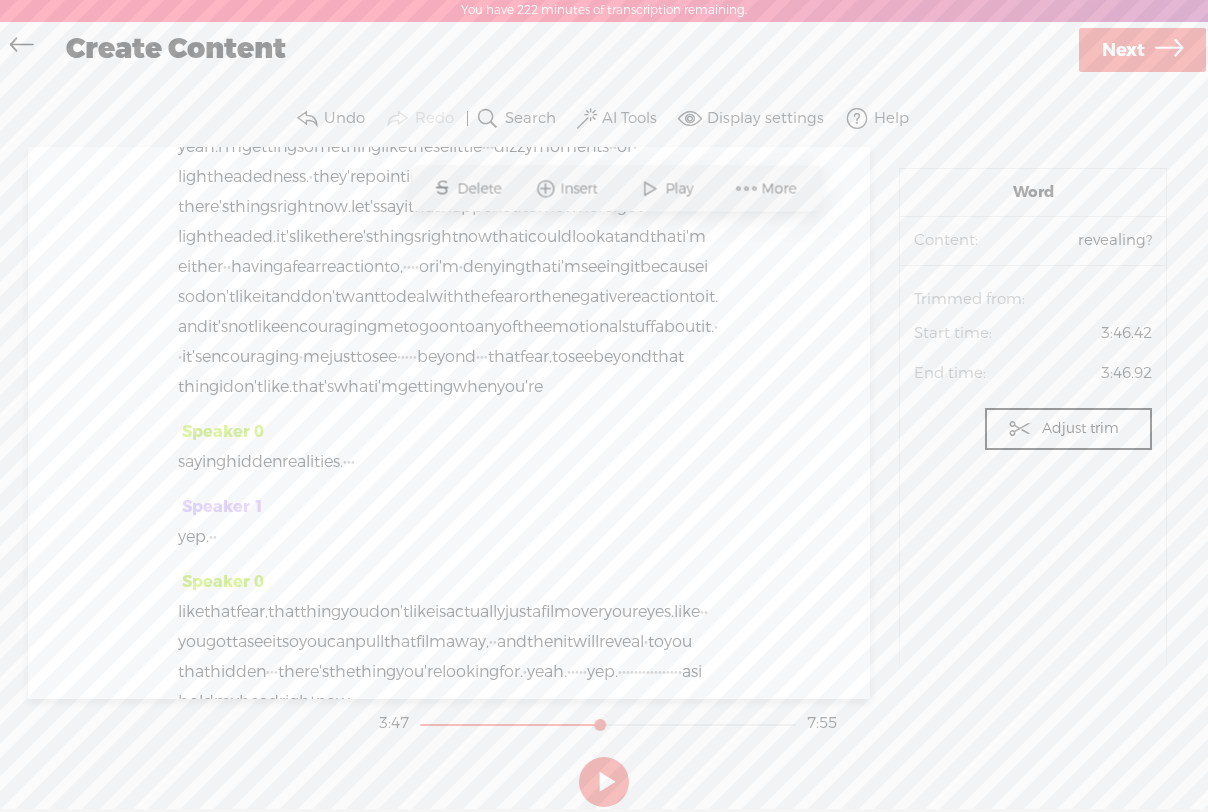 click at bounding box center (650, 189) 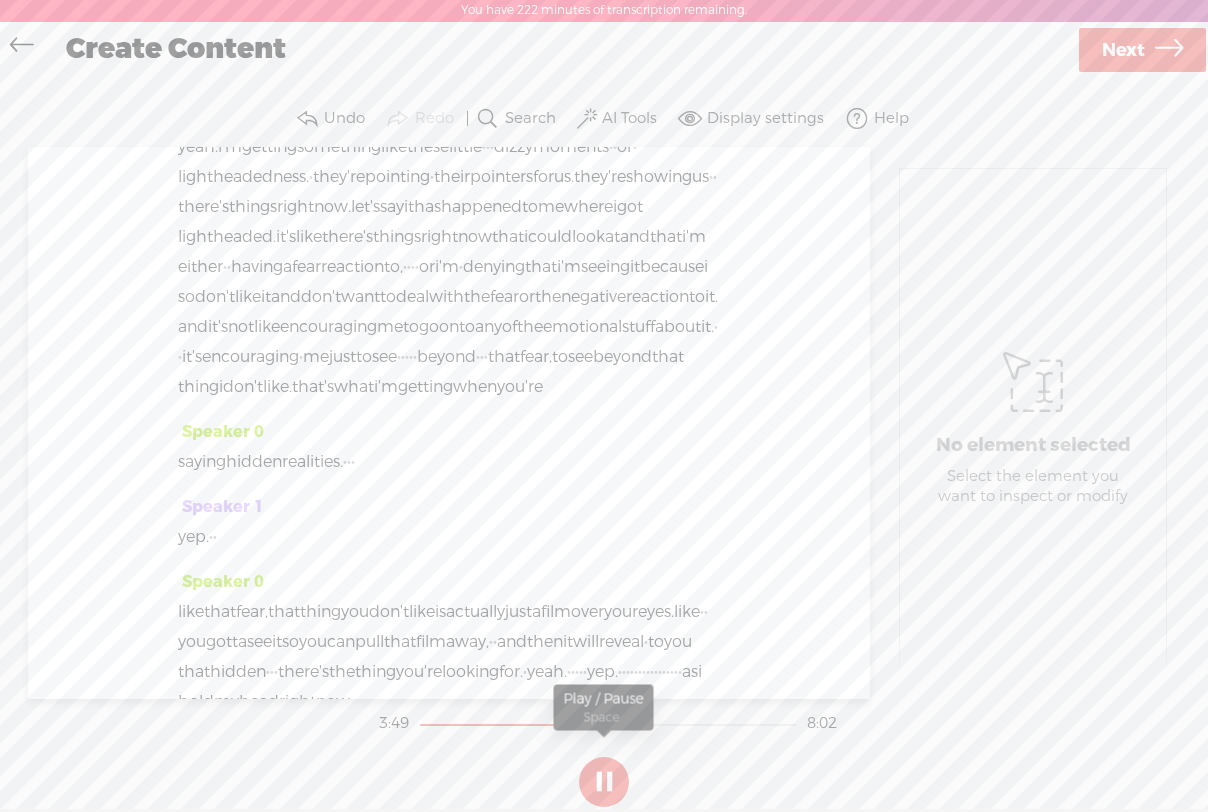 click at bounding box center (604, 782) 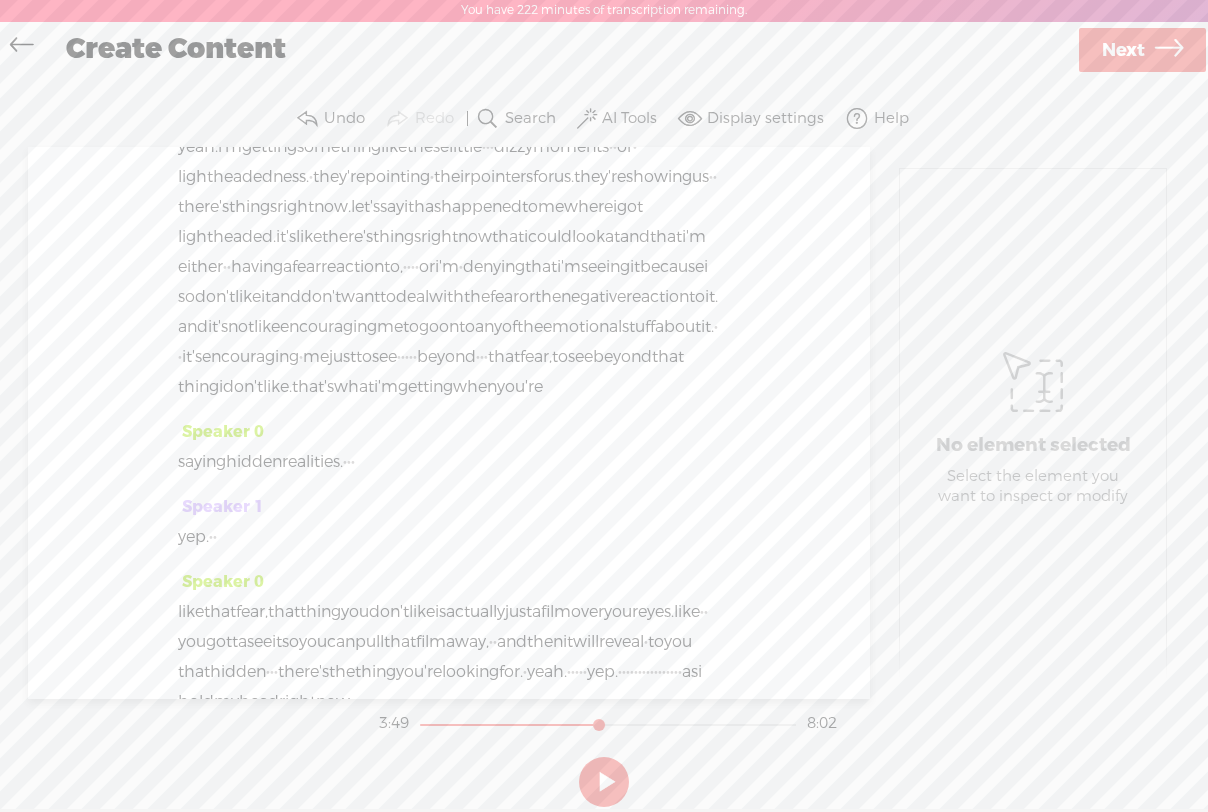 drag, startPoint x: 239, startPoint y: 341, endPoint x: 400, endPoint y: 339, distance: 161.01242 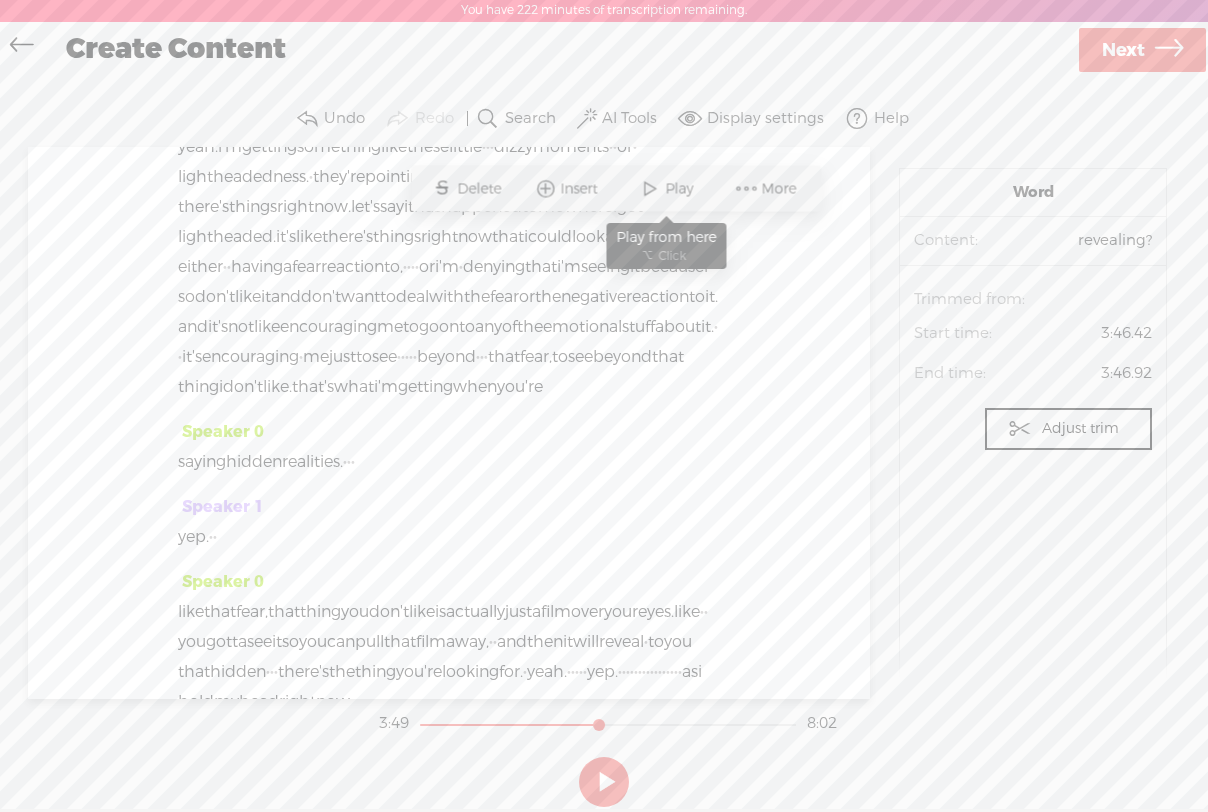 click on "Play" at bounding box center [681, 189] 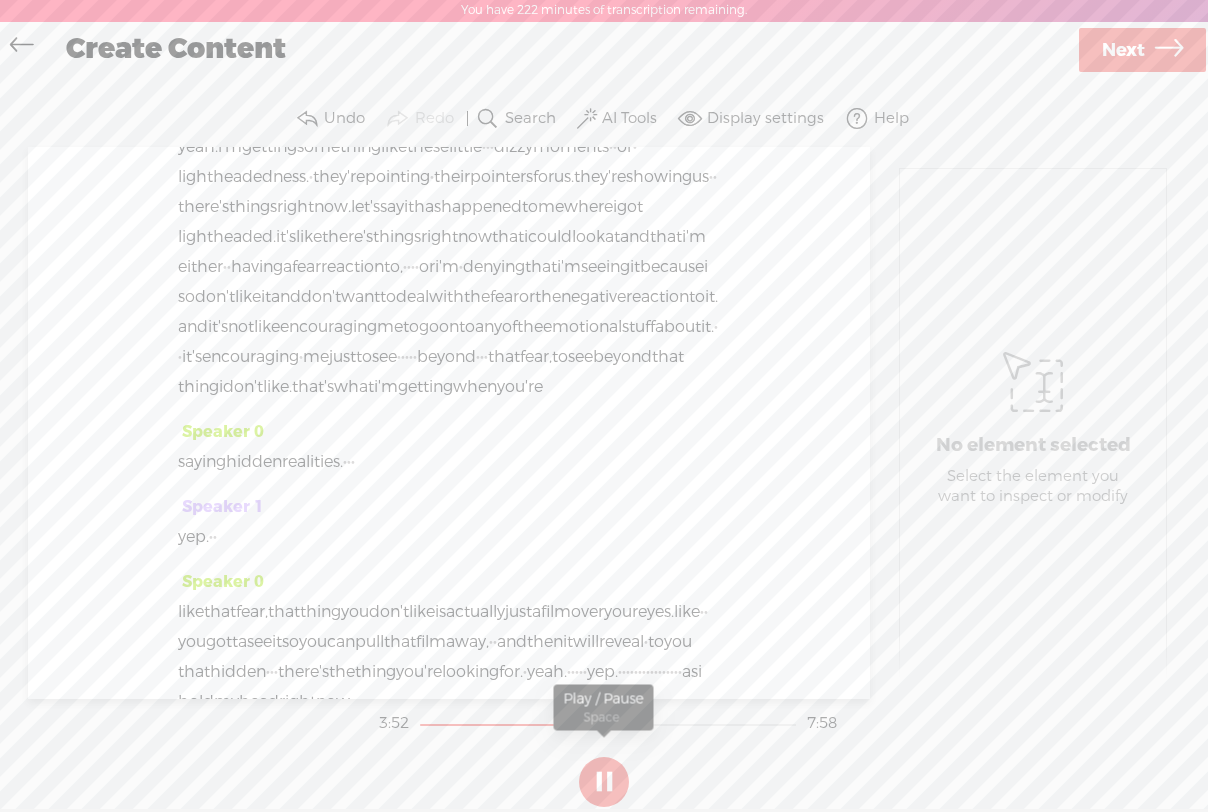 click at bounding box center [604, 782] 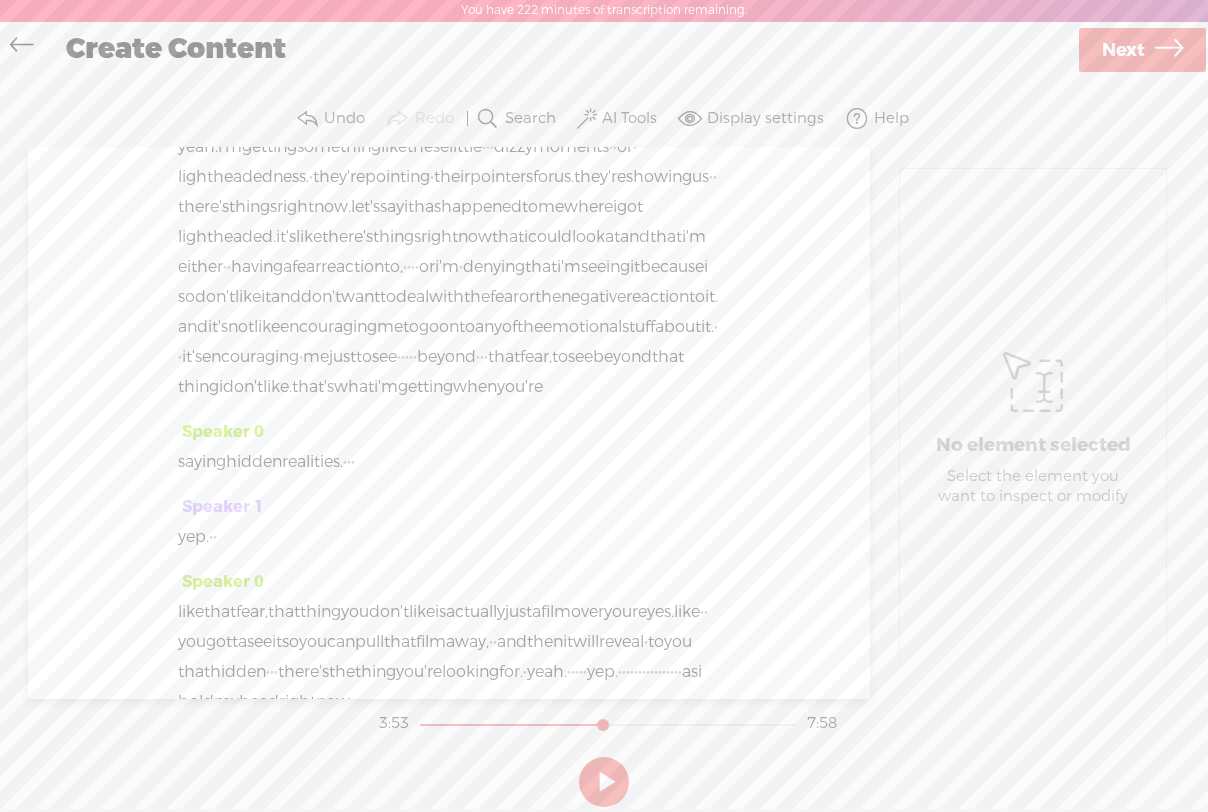 click on "Next" at bounding box center [1123, 50] 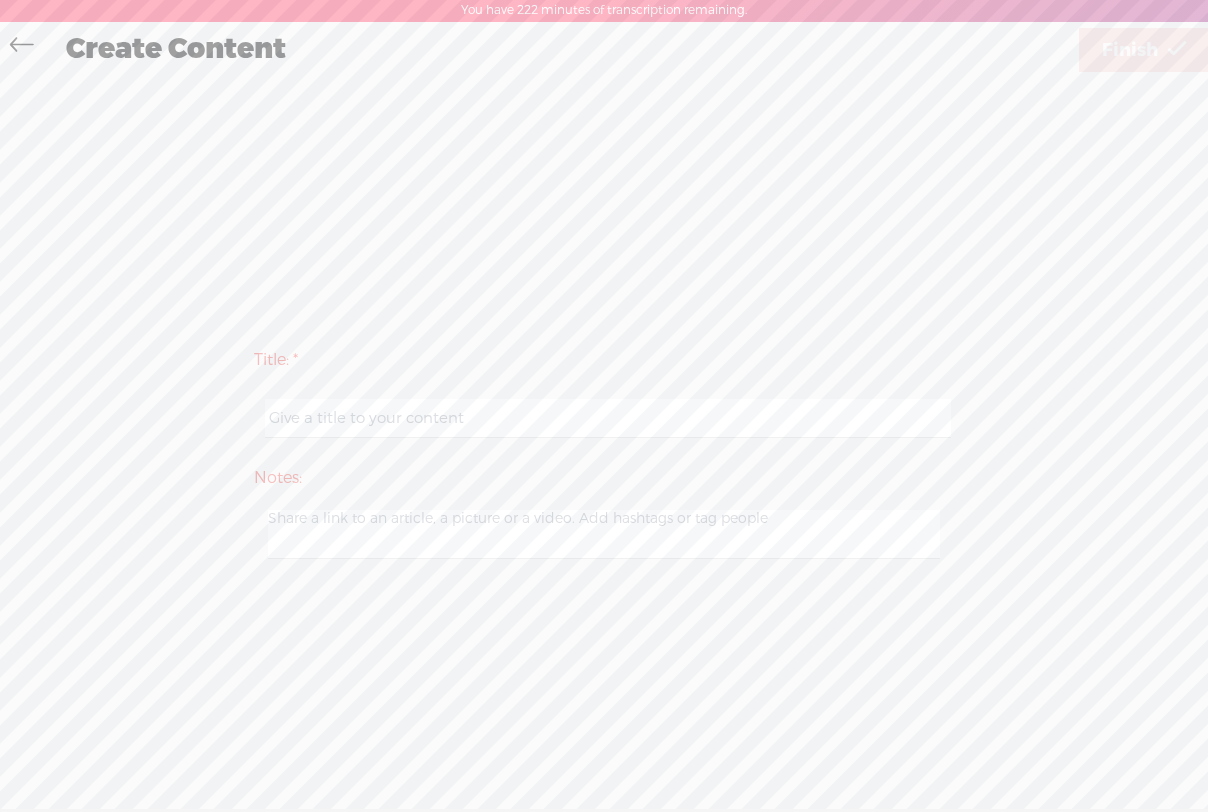 click at bounding box center (607, 418) 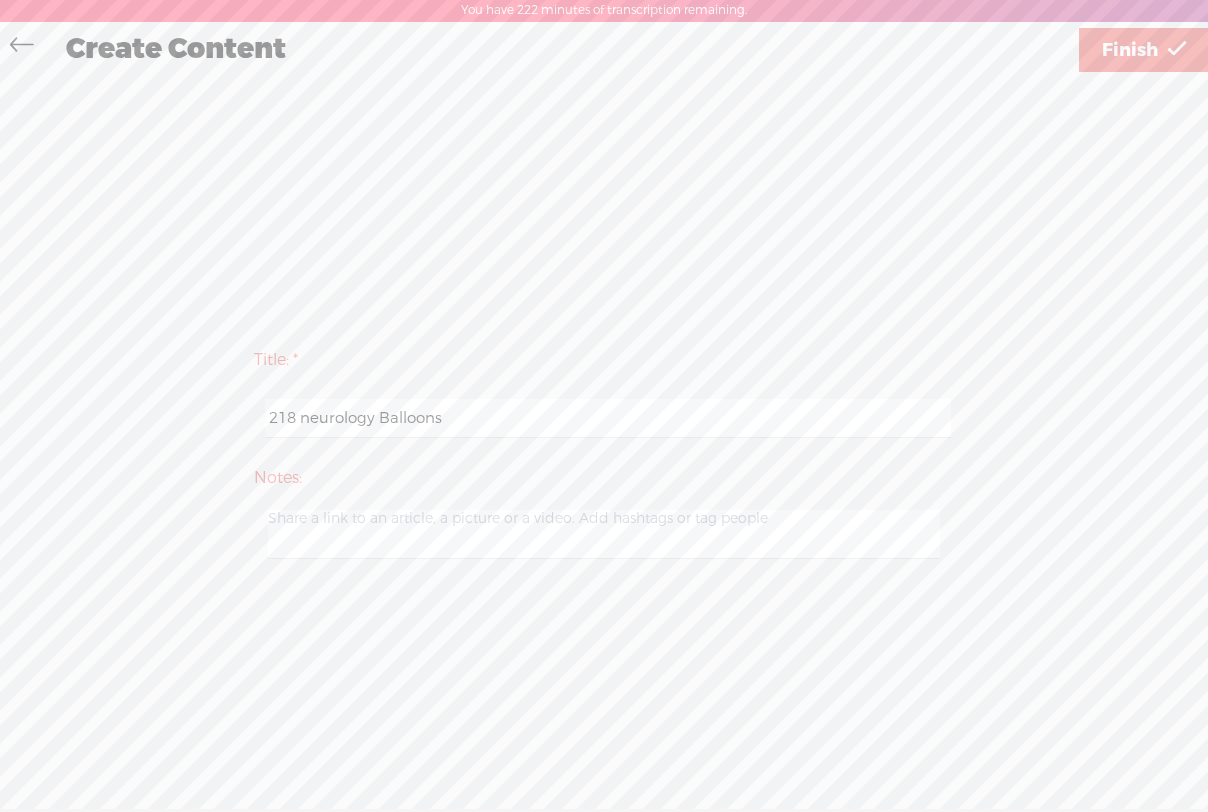 click on "218 neurology Balloons" at bounding box center (607, 418) 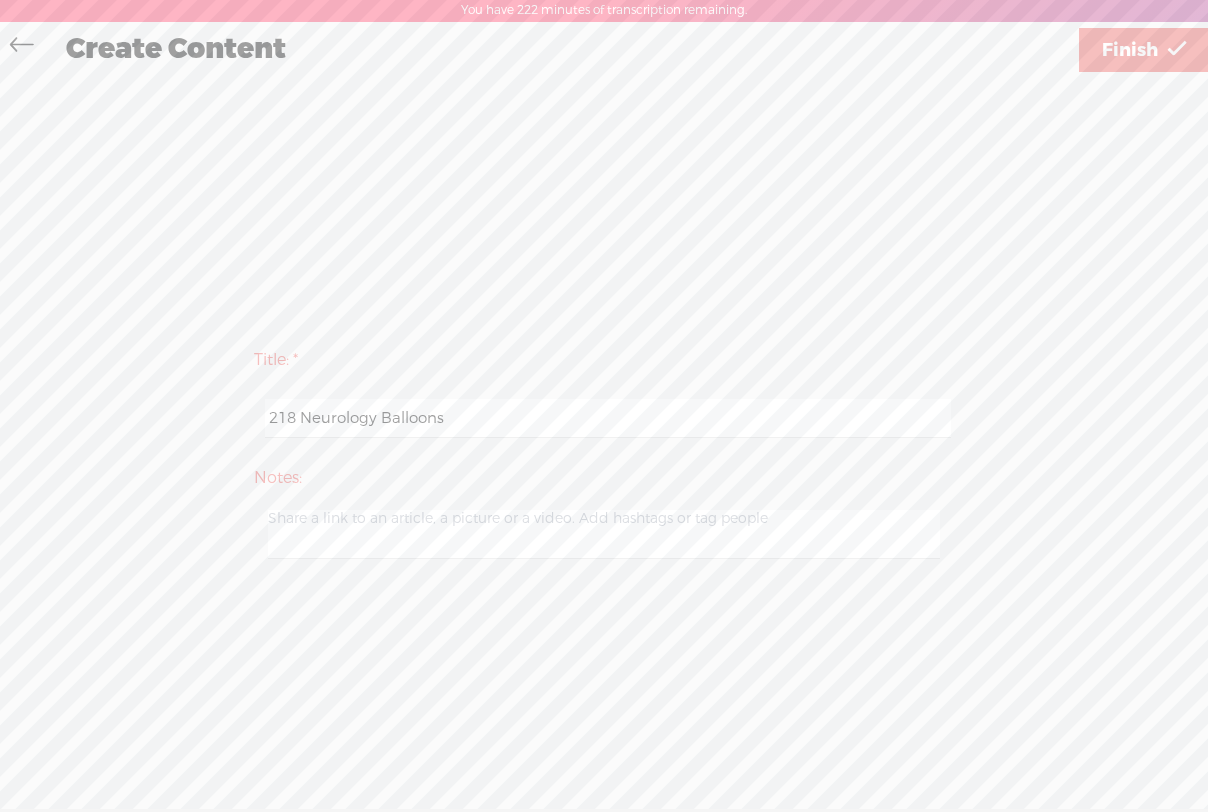 type on "218 Neurology Balloons" 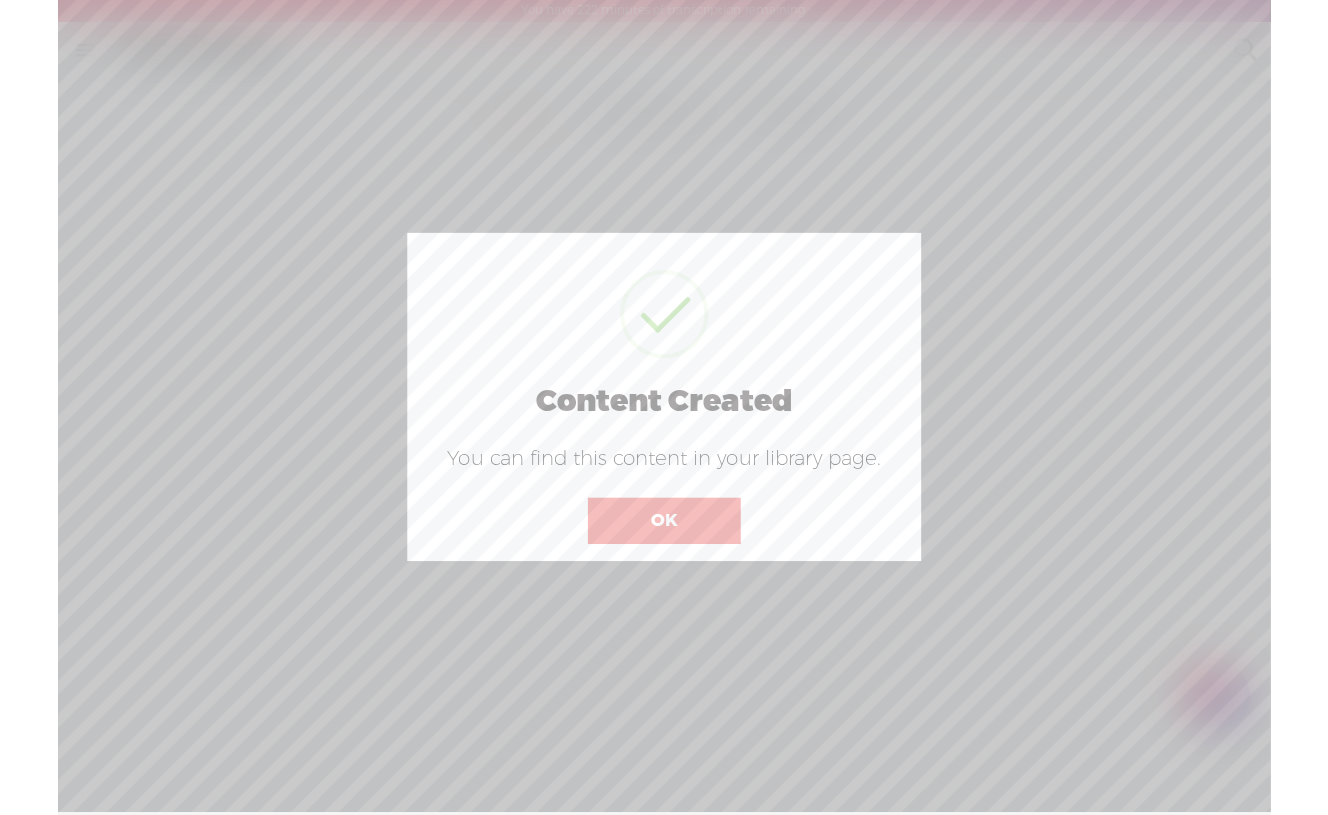 scroll, scrollTop: 0, scrollLeft: 0, axis: both 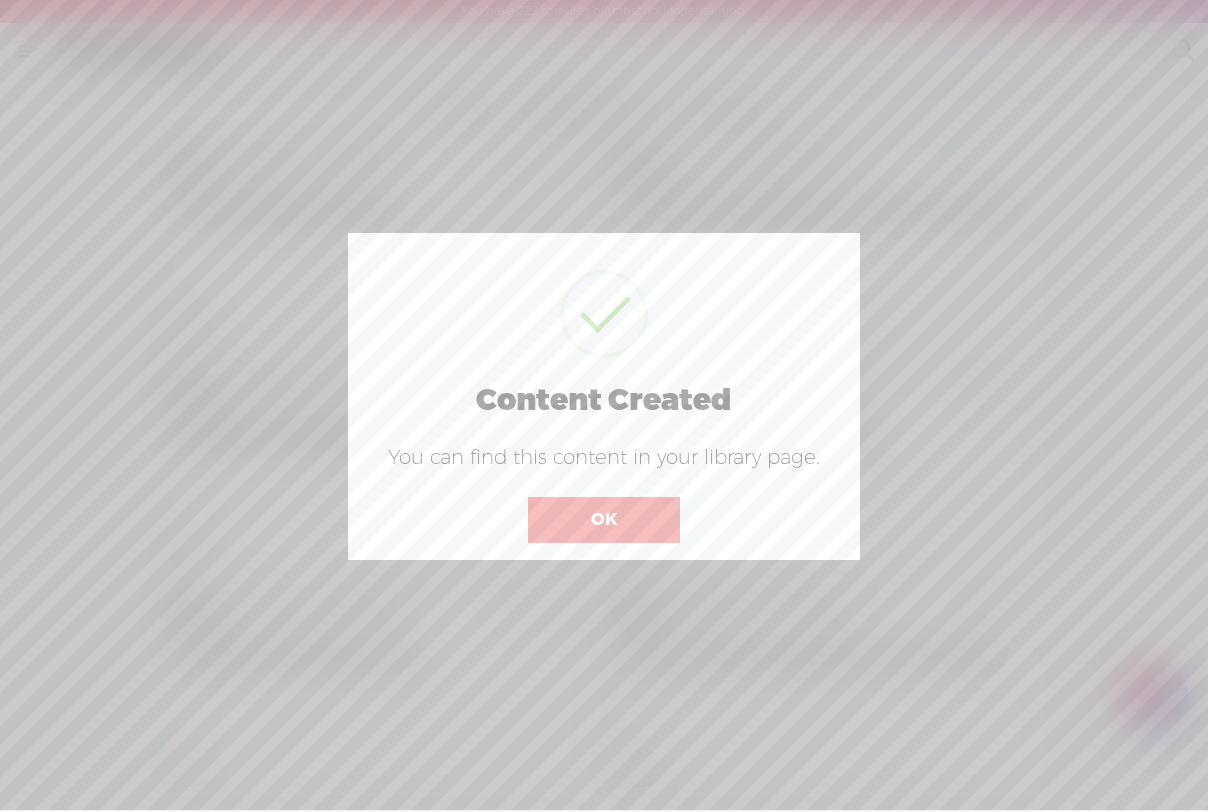 click on "OK" at bounding box center [604, 520] 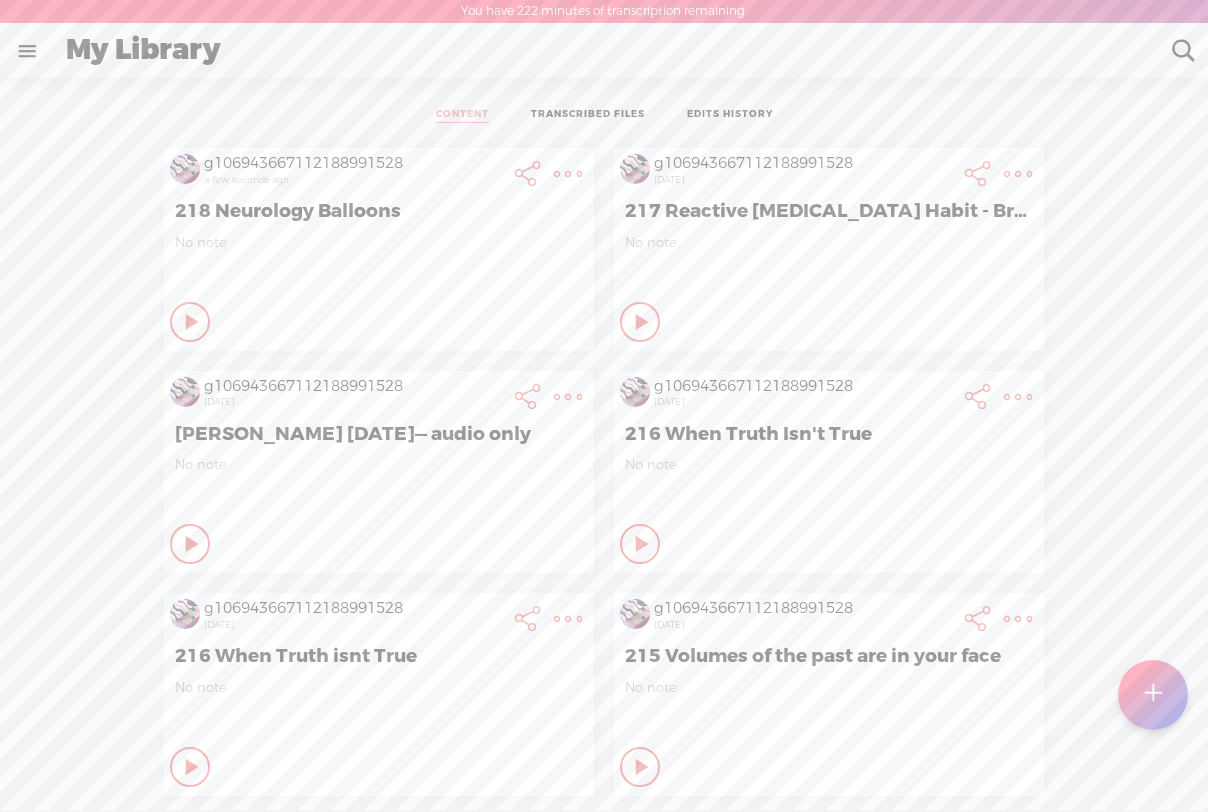 click at bounding box center [568, 174] 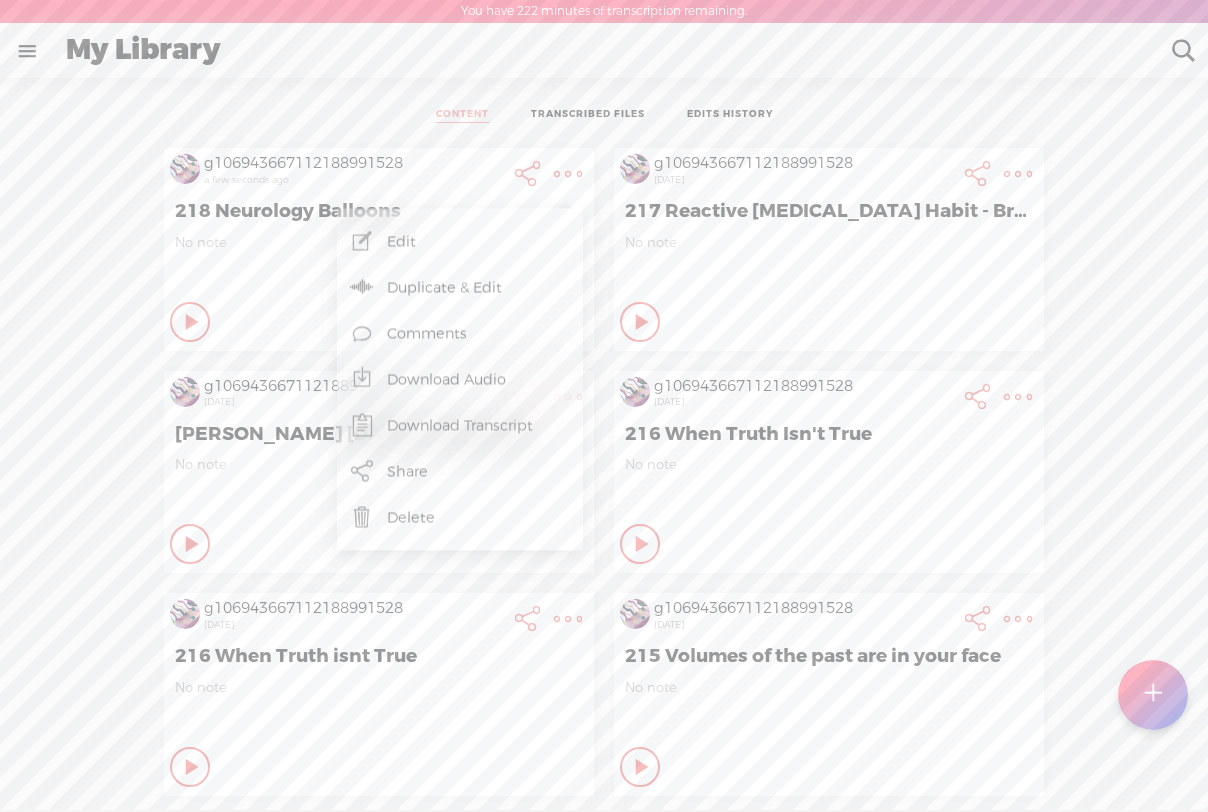 click on "Download Audio" at bounding box center [460, 380] 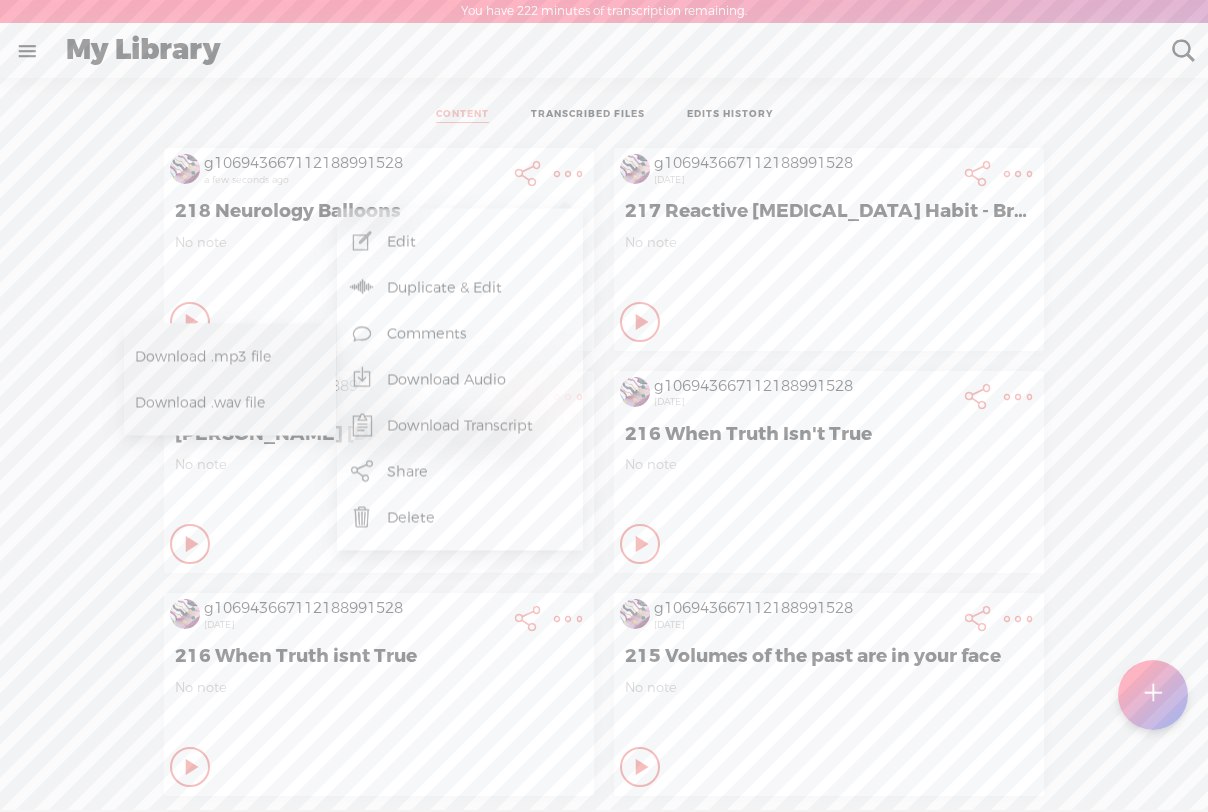 click on "Download .mp3 file" at bounding box center (223, 356) 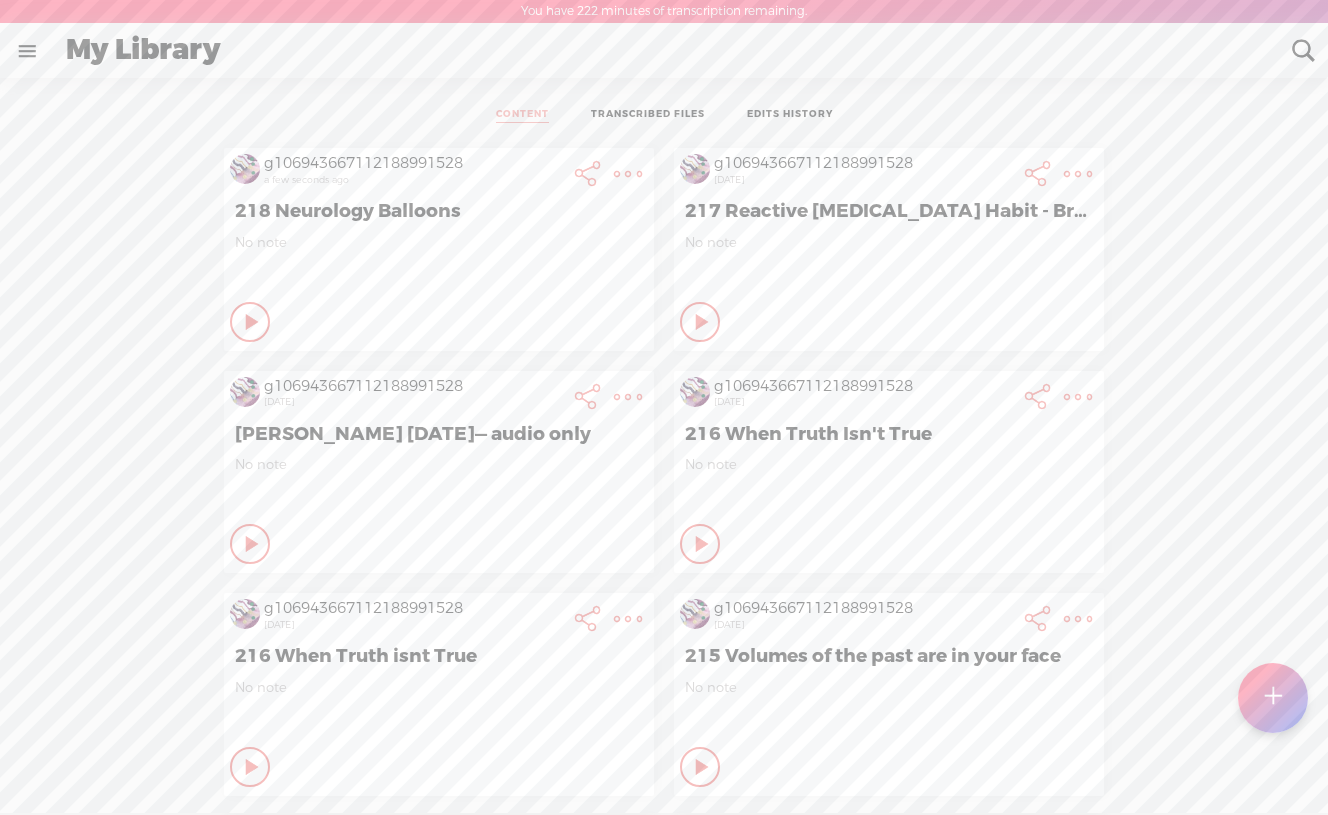click at bounding box center (628, 174) 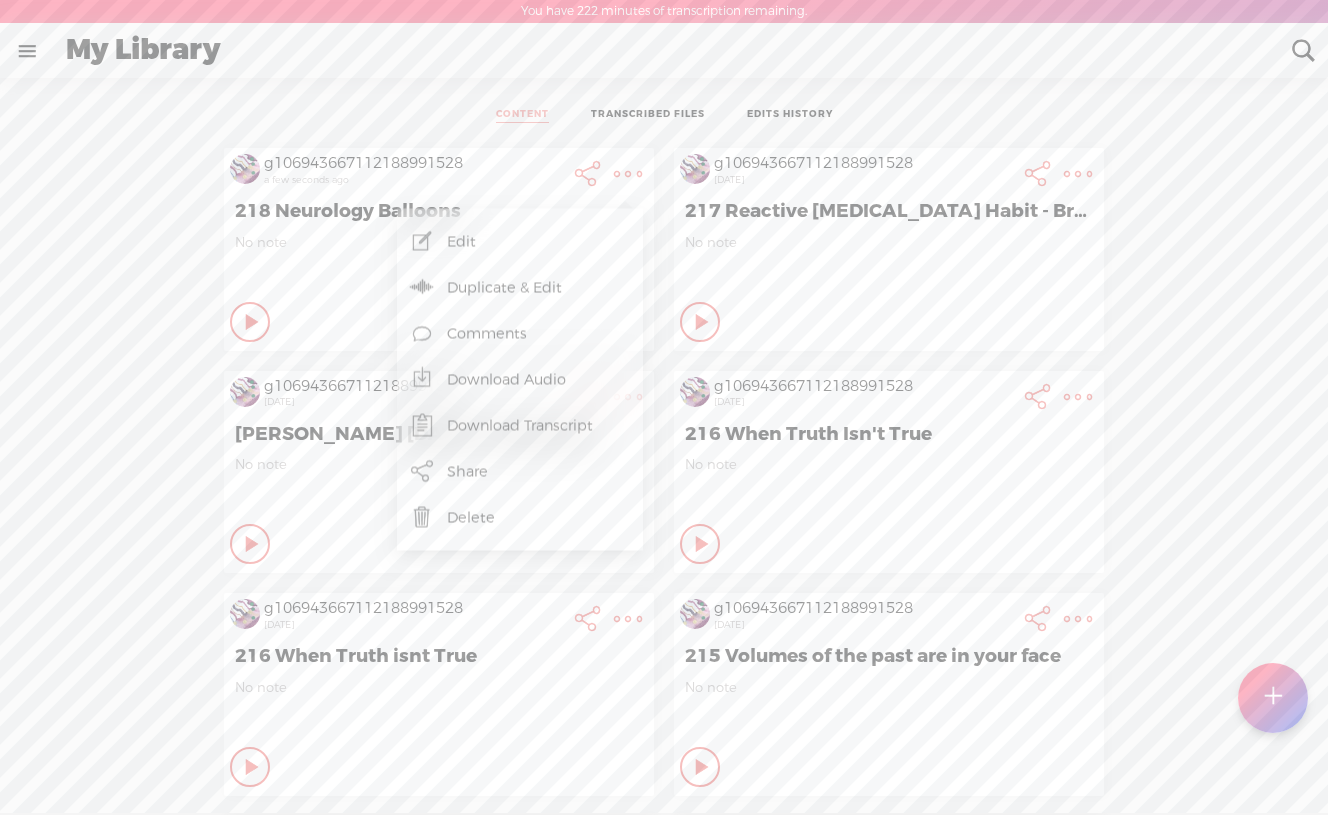 click on "Edit" at bounding box center (520, 242) 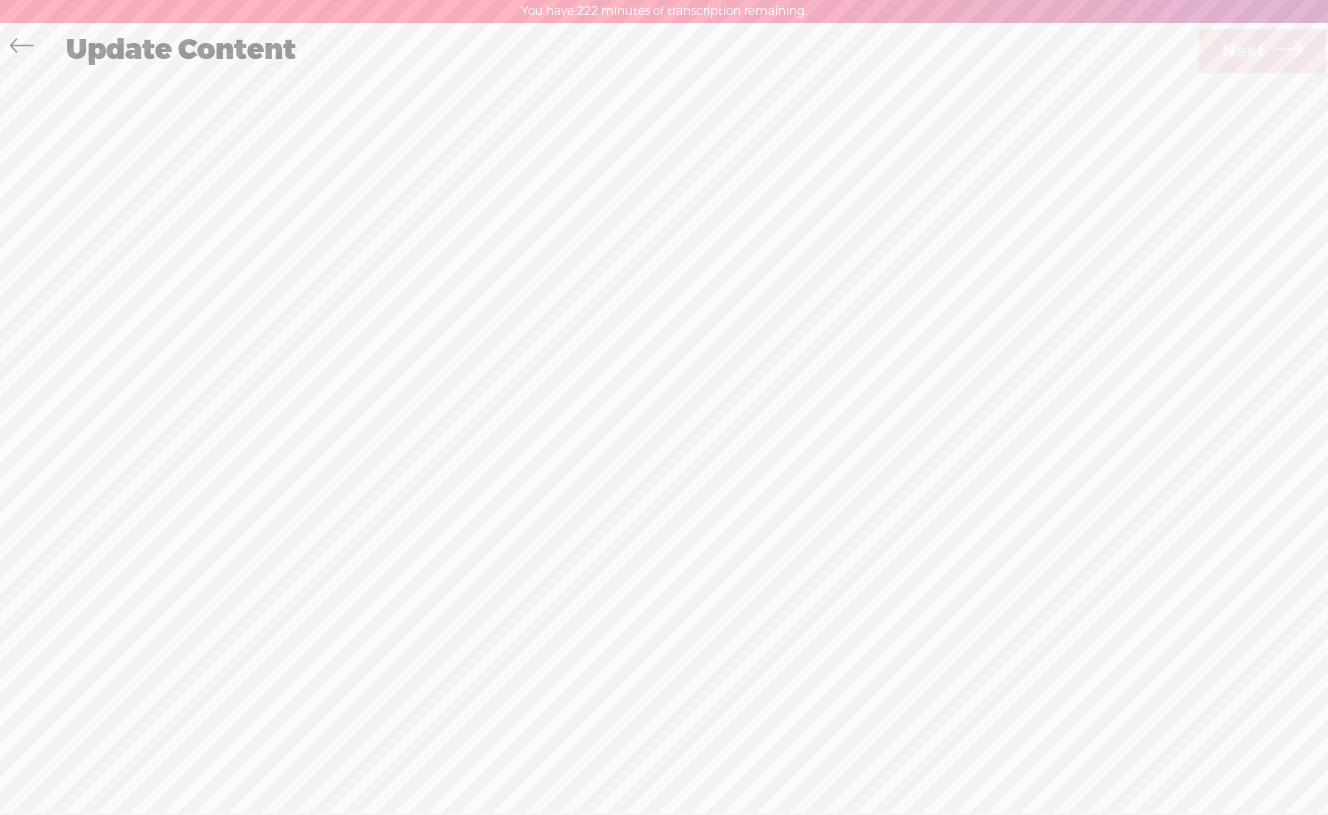 scroll, scrollTop: 1, scrollLeft: 0, axis: vertical 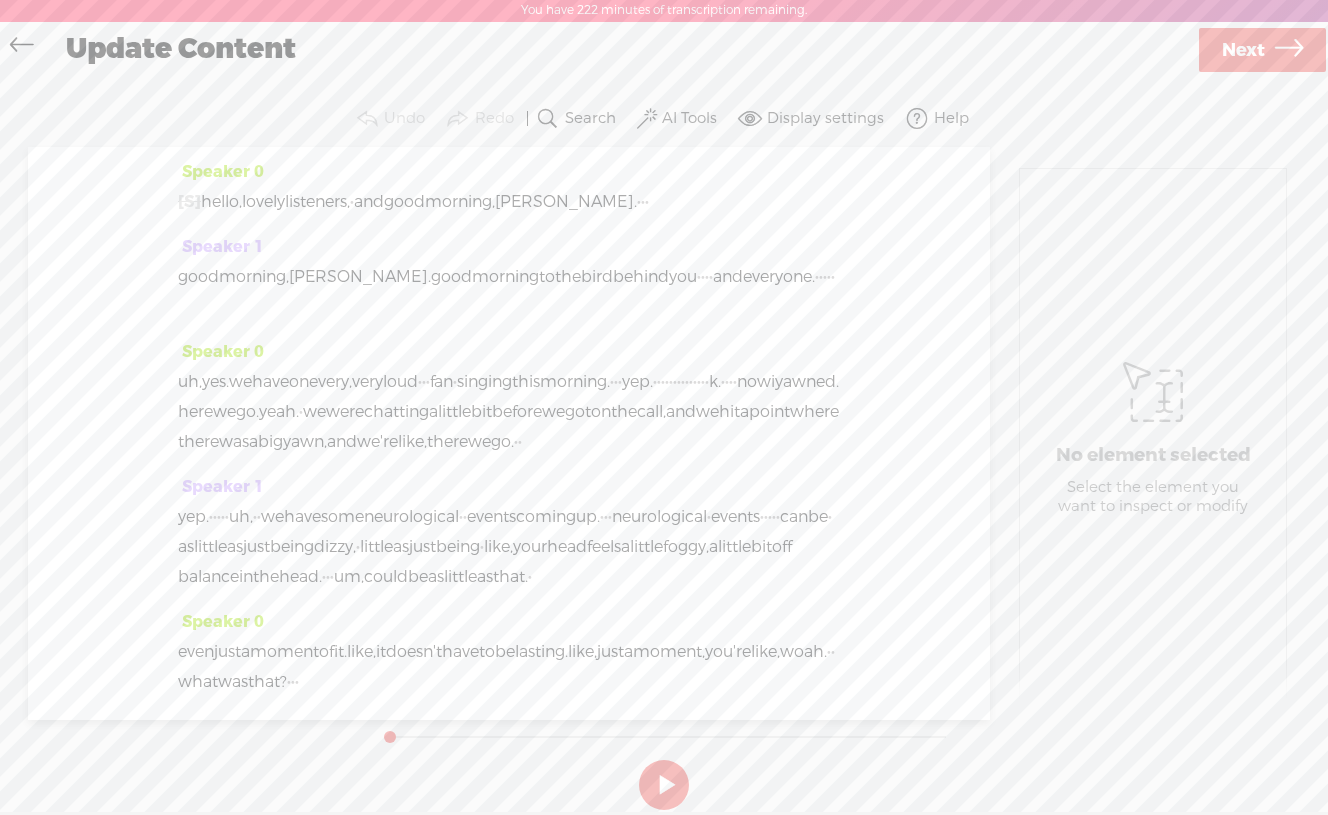 click on "Next" at bounding box center (1243, 50) 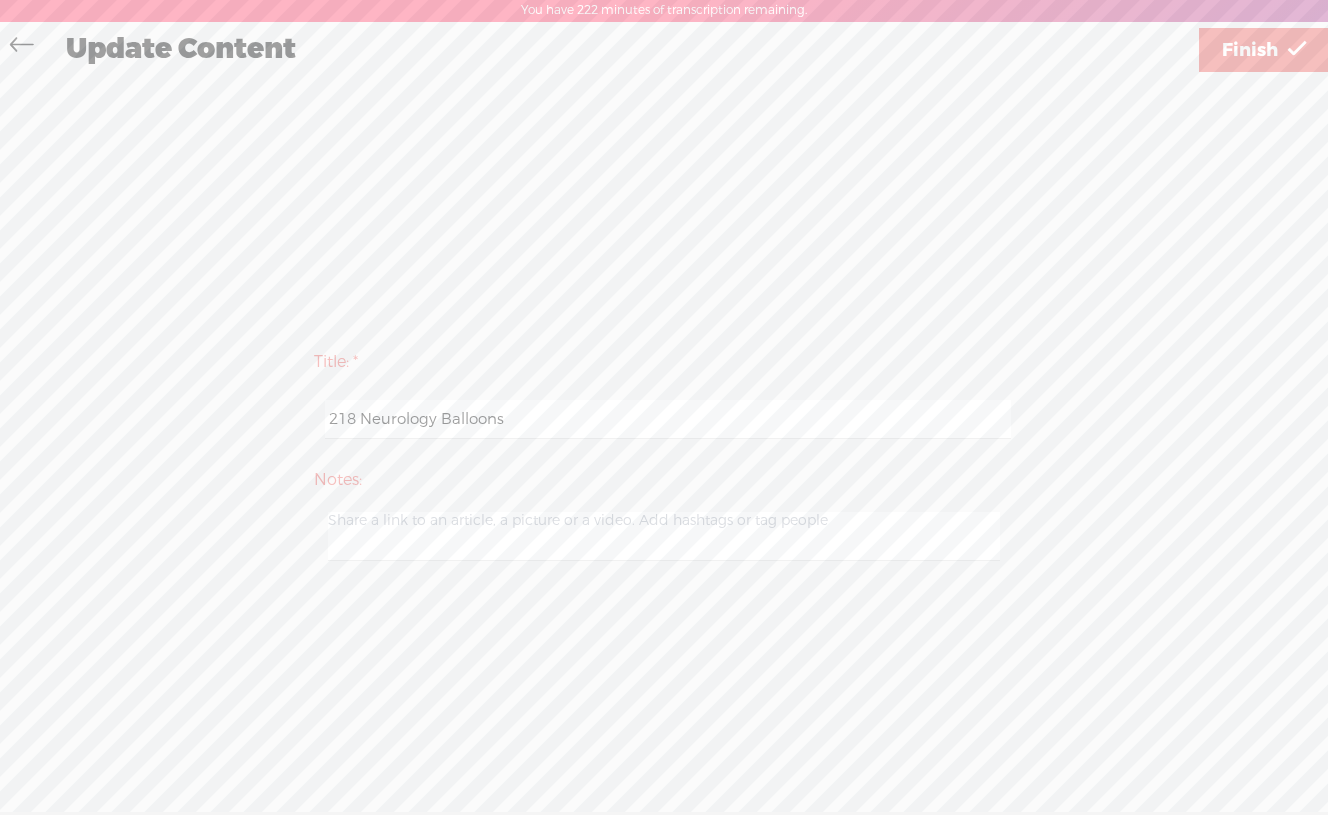 drag, startPoint x: 360, startPoint y: 426, endPoint x: 589, endPoint y: 429, distance: 229.01965 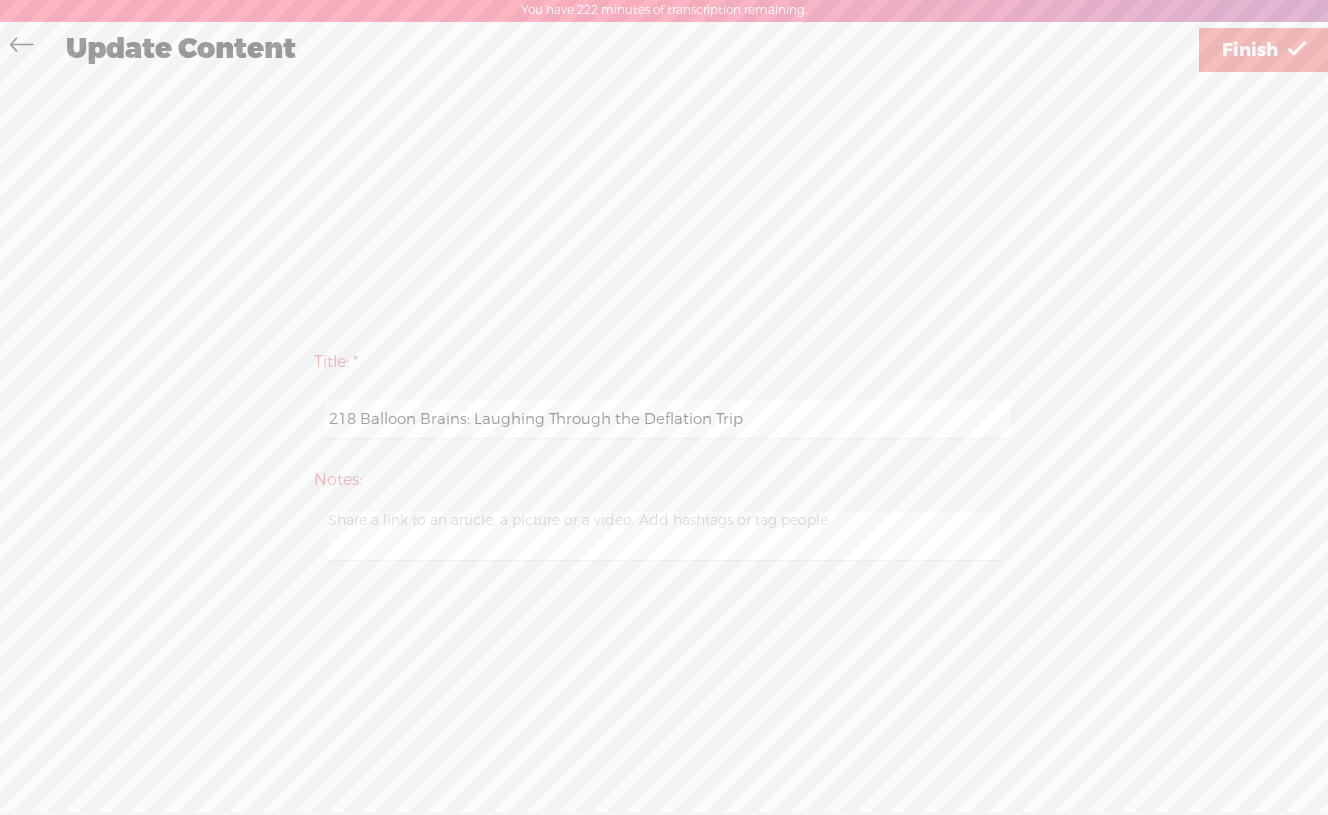 click on "218 Balloon Brains: Laughing Through the Deflation Trip" at bounding box center [667, 419] 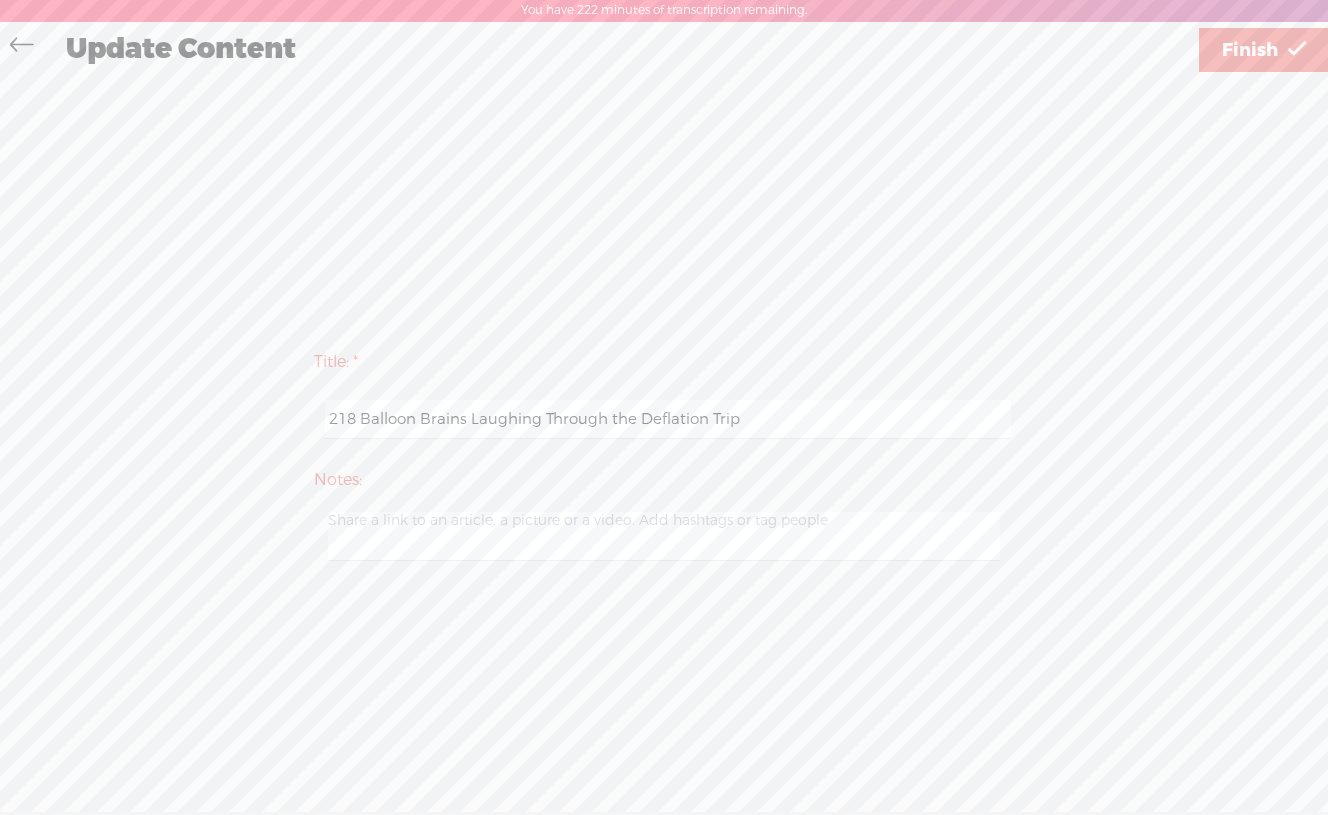 type on "218 Balloon Brains Laughing Through the Deflation Trip" 